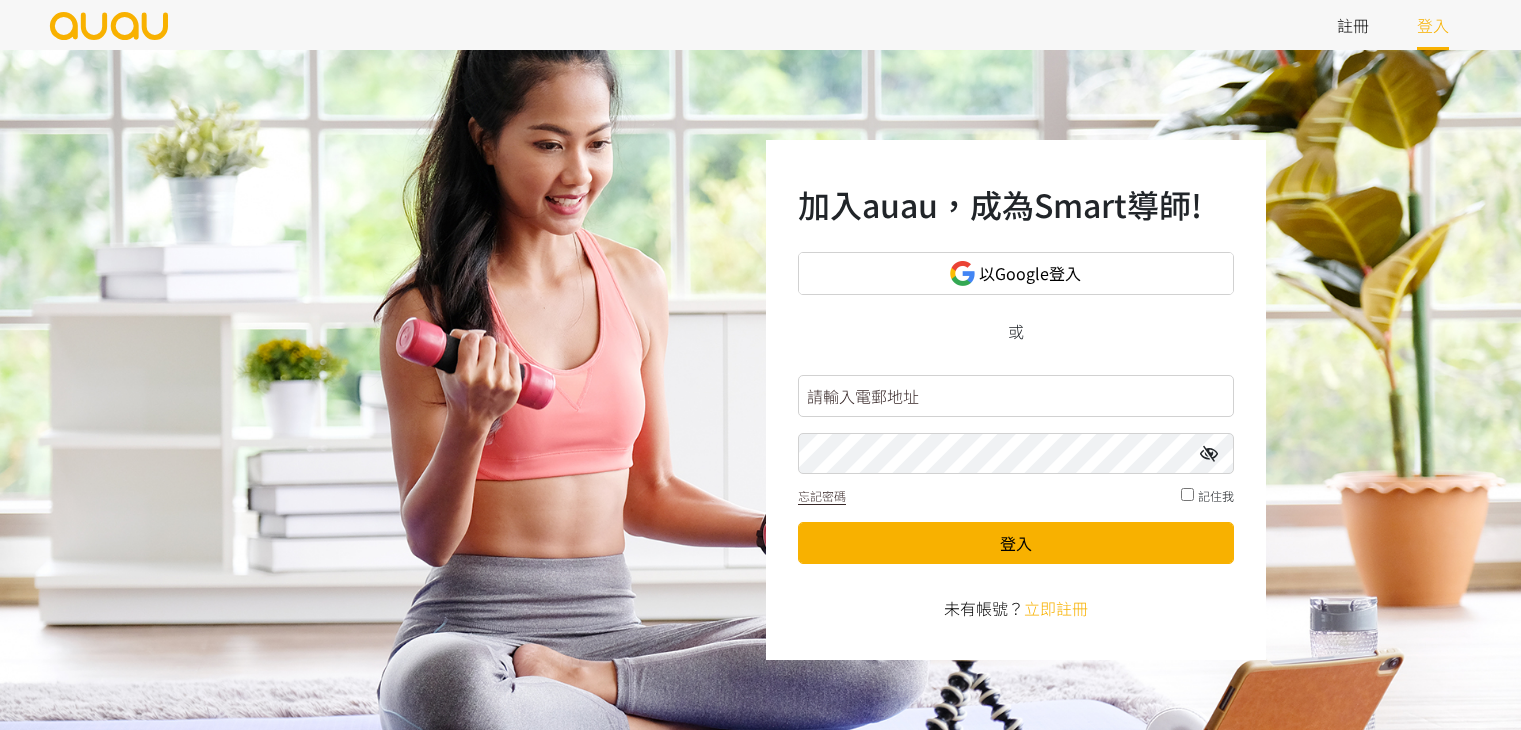 scroll, scrollTop: 0, scrollLeft: 0, axis: both 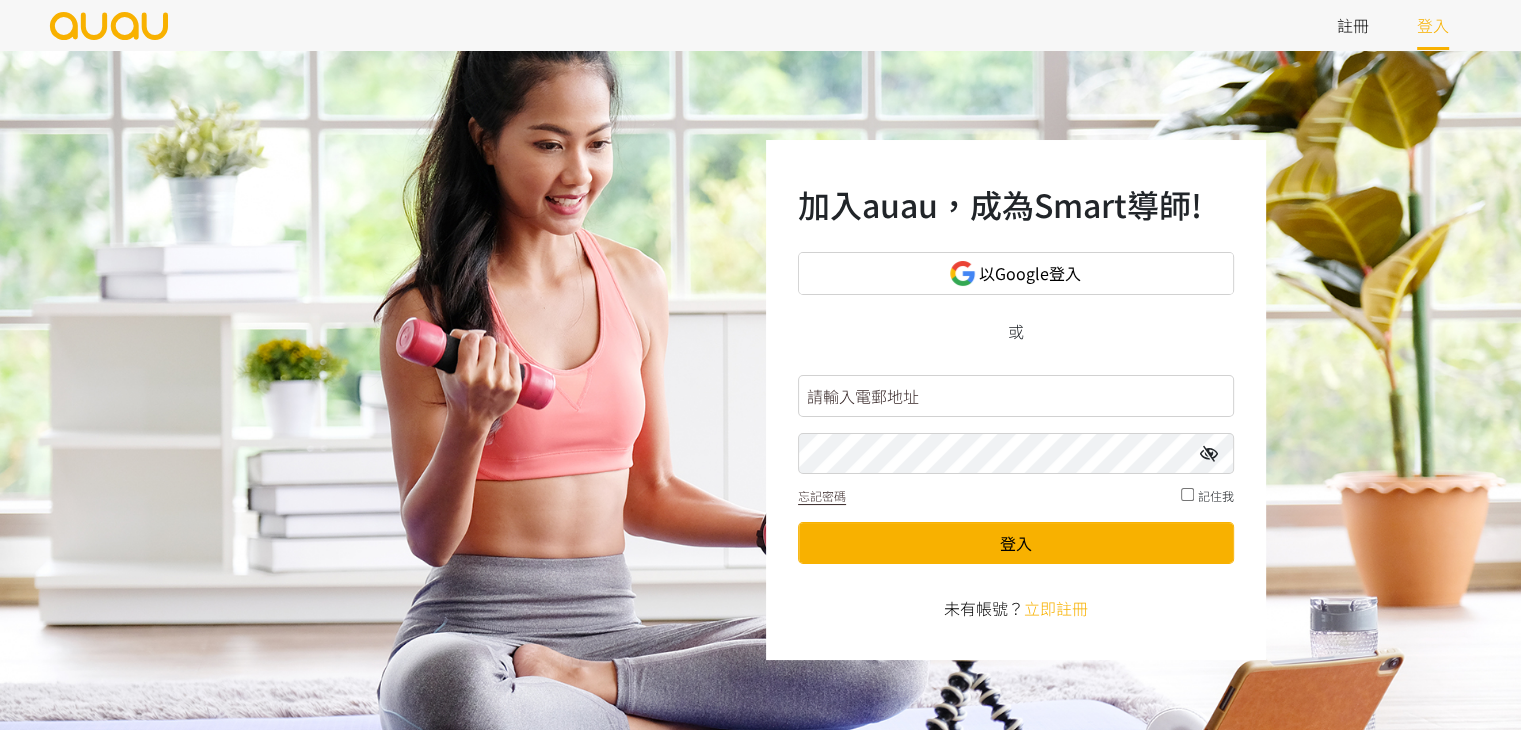 click at bounding box center [1016, 396] 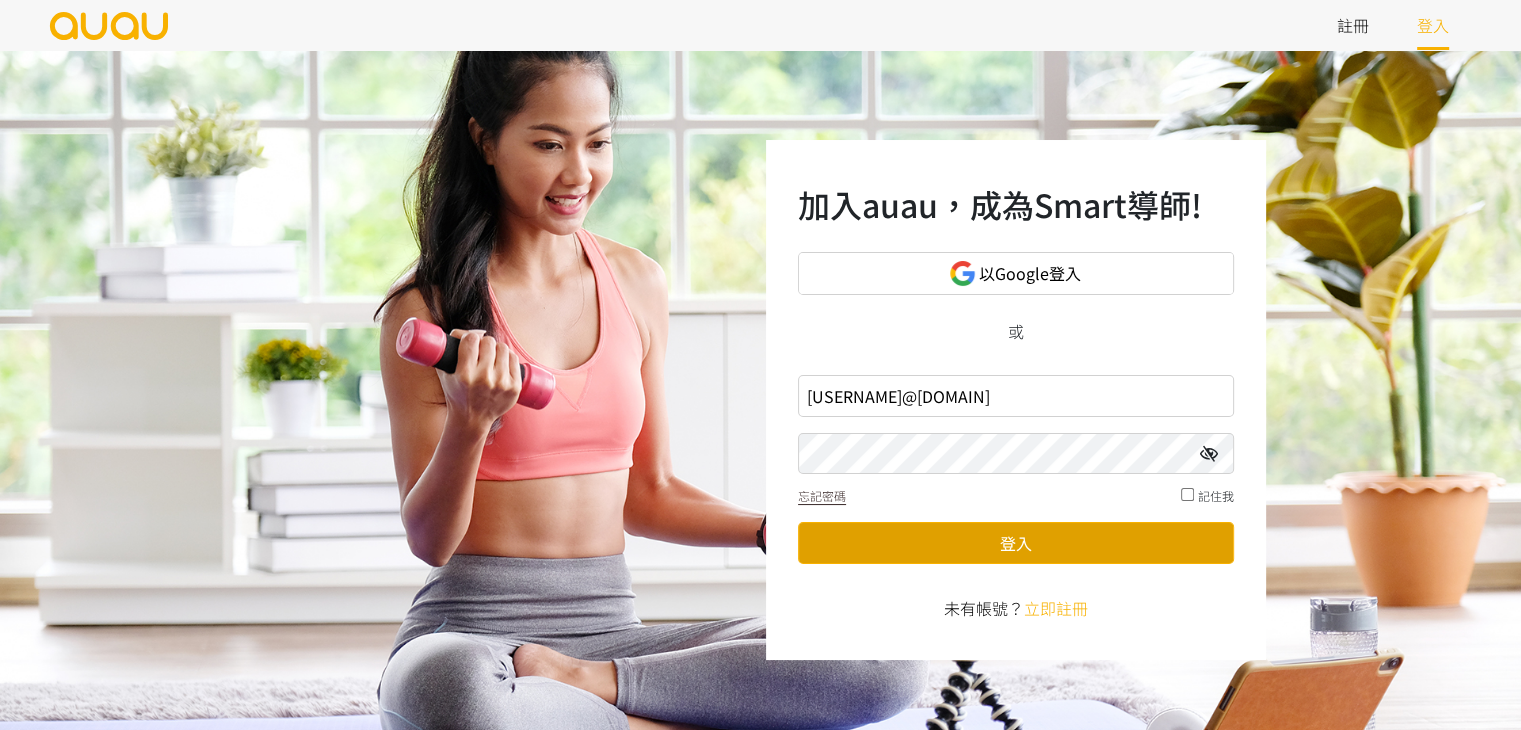 click on "登入" at bounding box center (1016, 543) 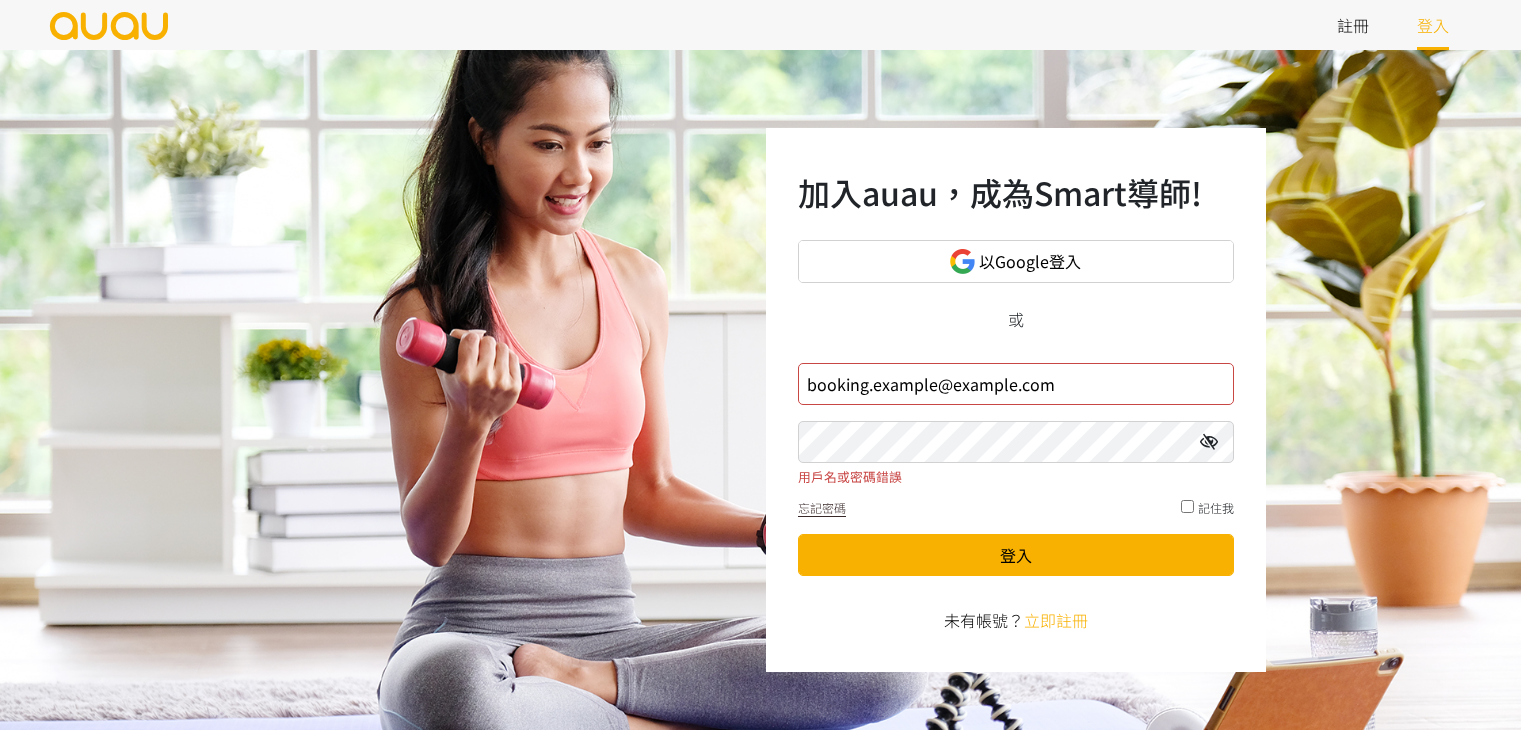 scroll, scrollTop: 0, scrollLeft: 0, axis: both 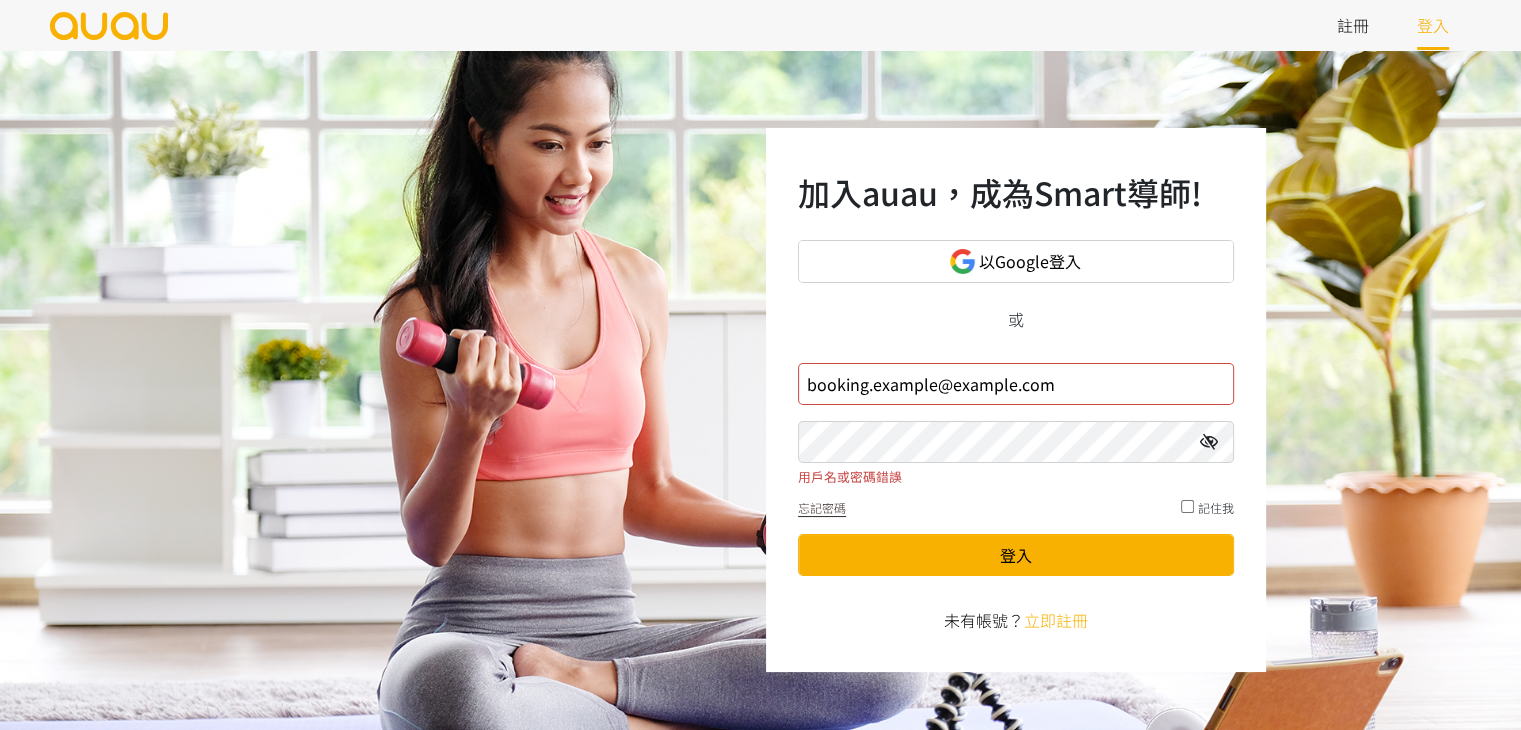 click on "登入" at bounding box center (1016, 555) 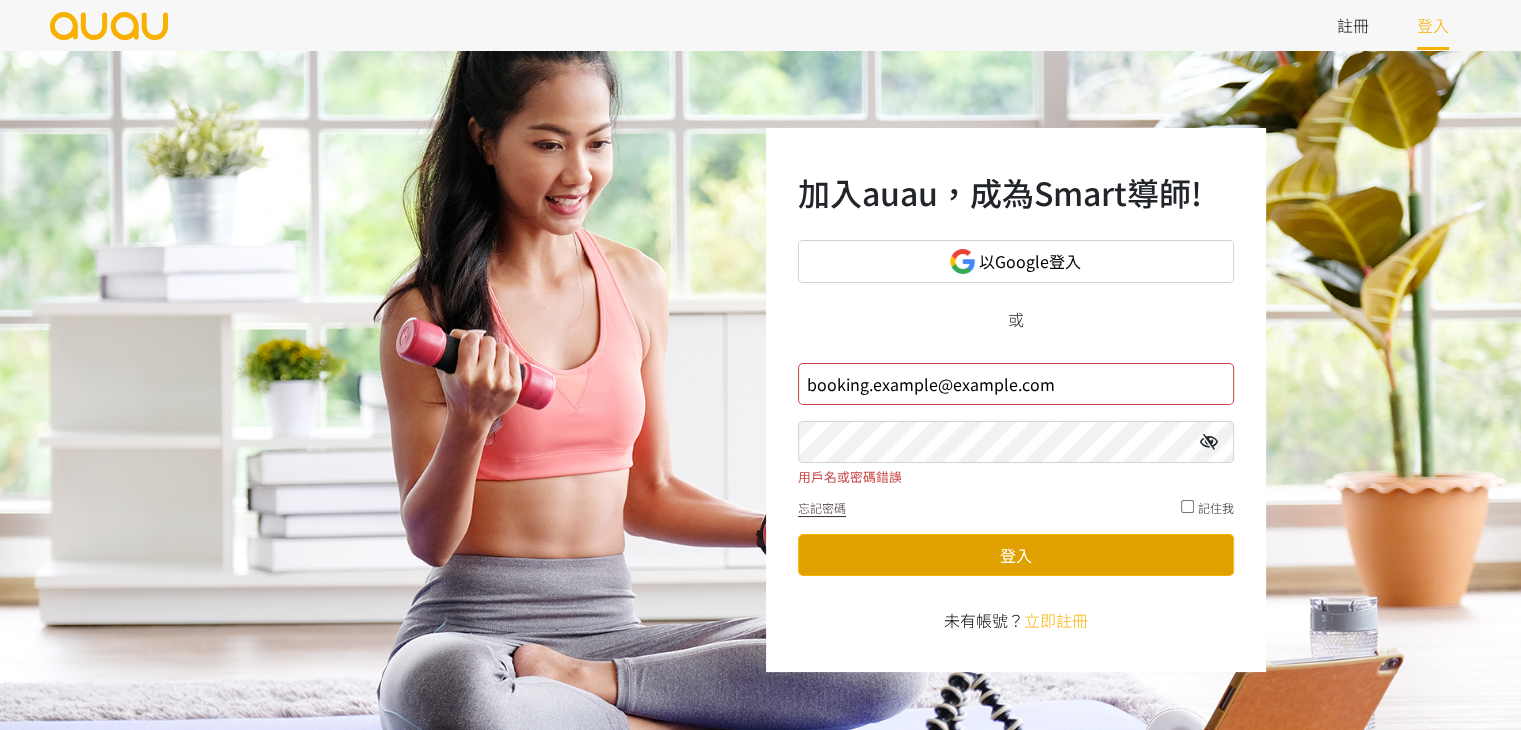 click on "登入" at bounding box center [1016, 555] 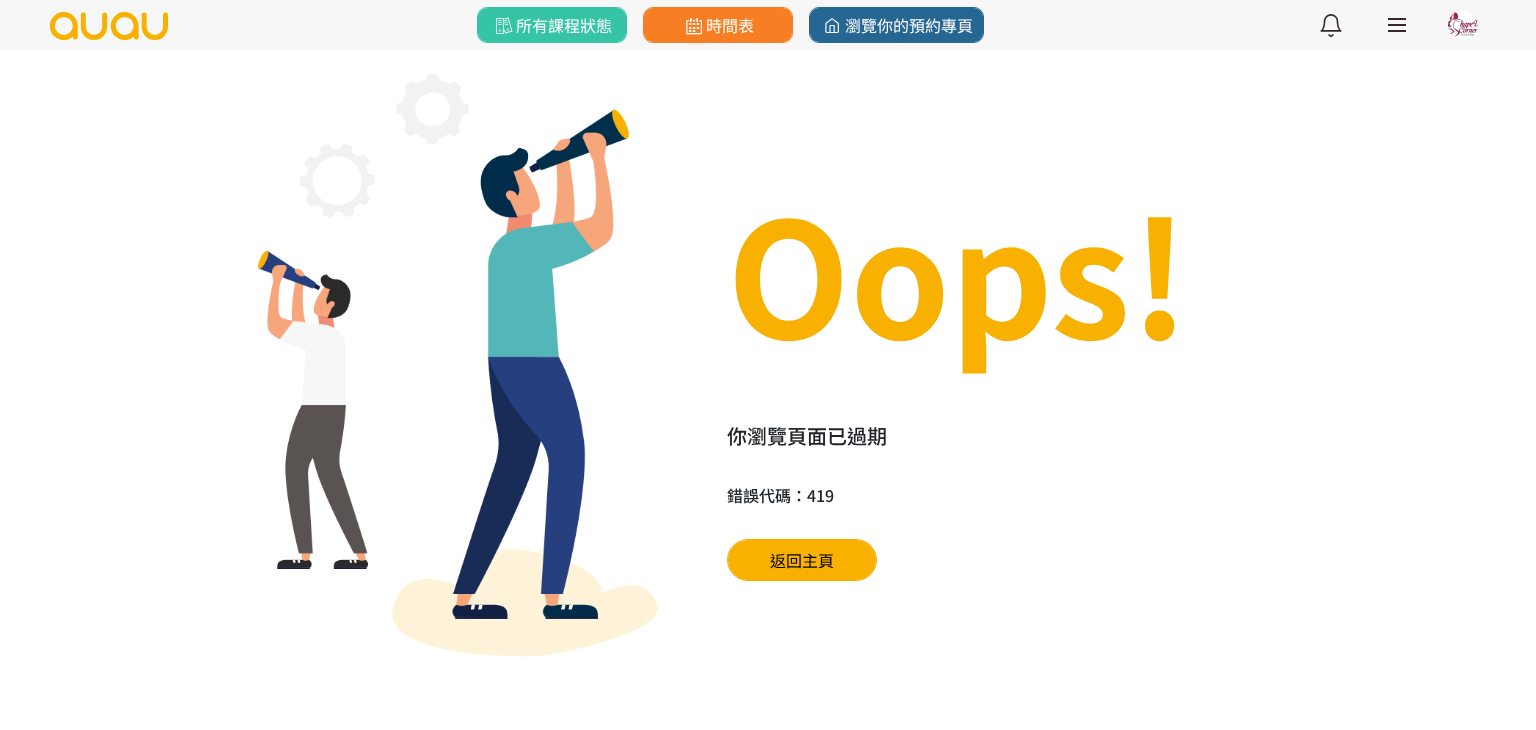 scroll, scrollTop: 0, scrollLeft: 0, axis: both 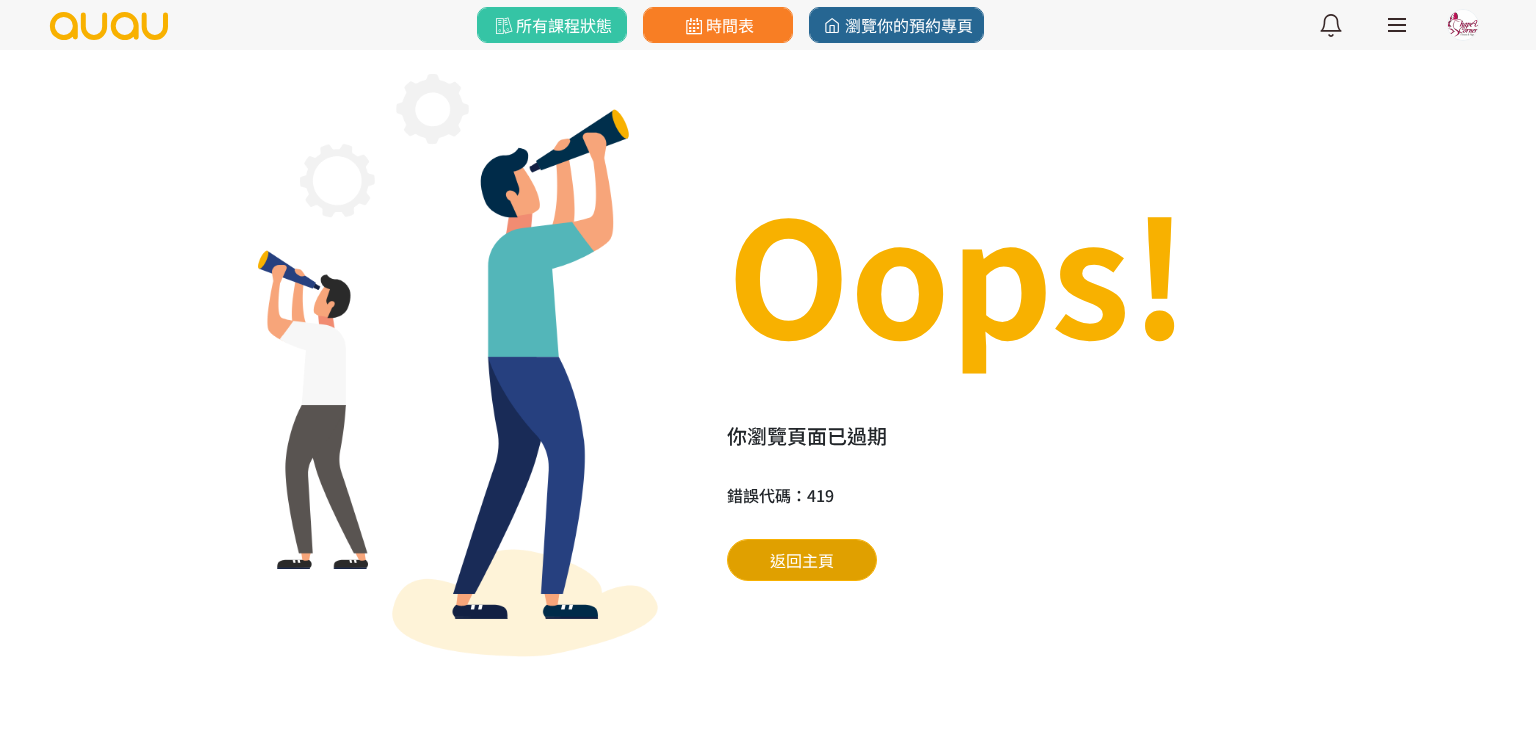 click on "返回主頁" at bounding box center (802, 560) 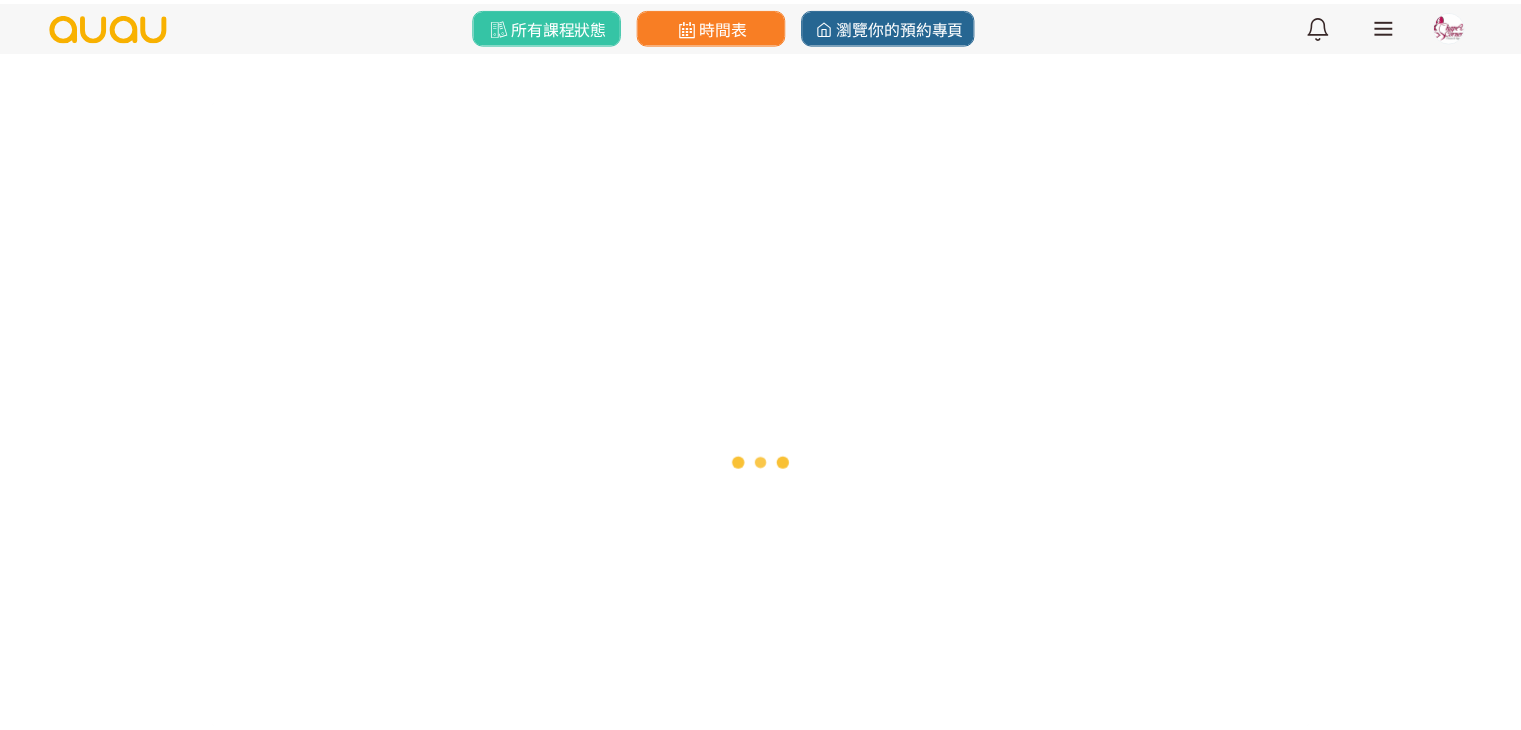 scroll, scrollTop: 0, scrollLeft: 0, axis: both 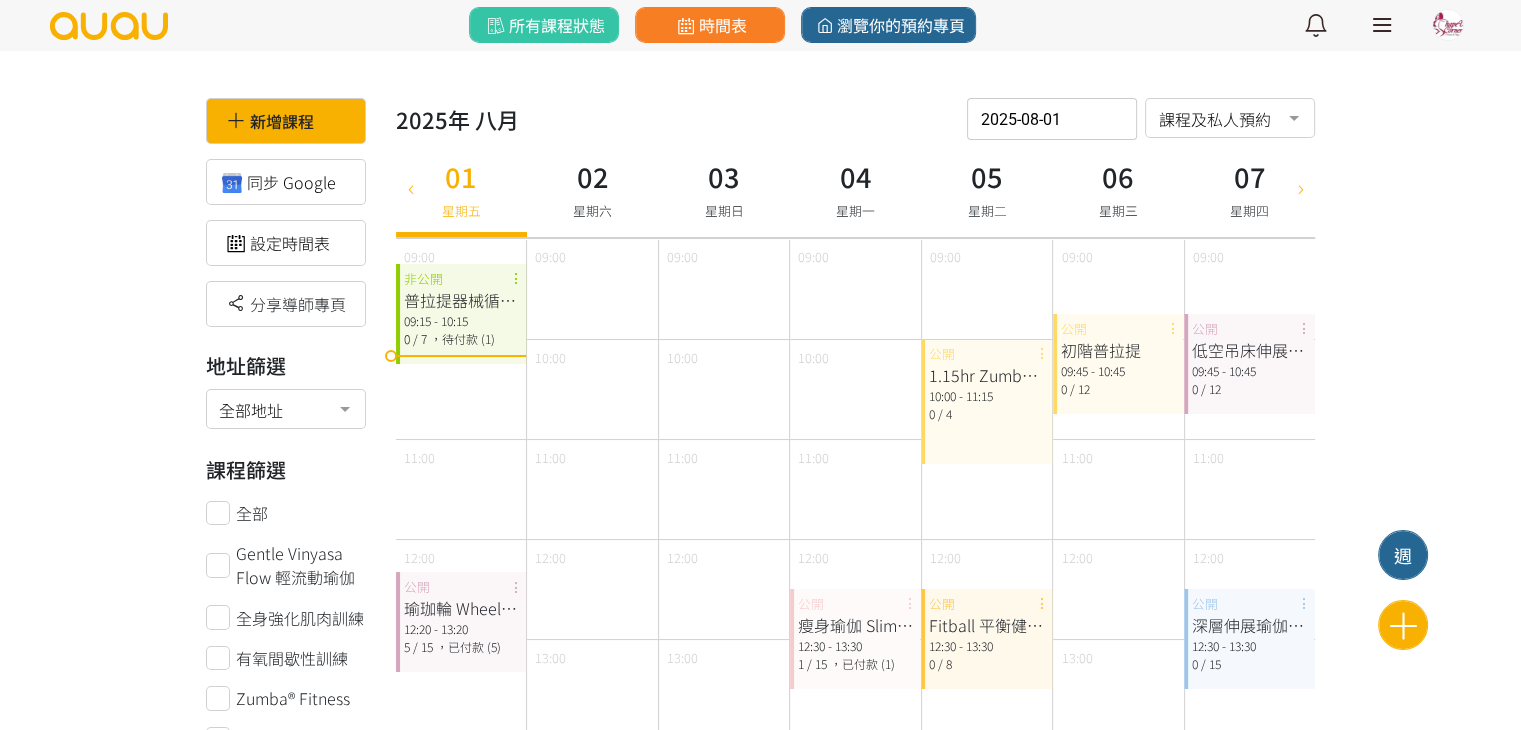 drag, startPoint x: 1377, startPoint y: 33, endPoint x: 1362, endPoint y: 42, distance: 17.492855 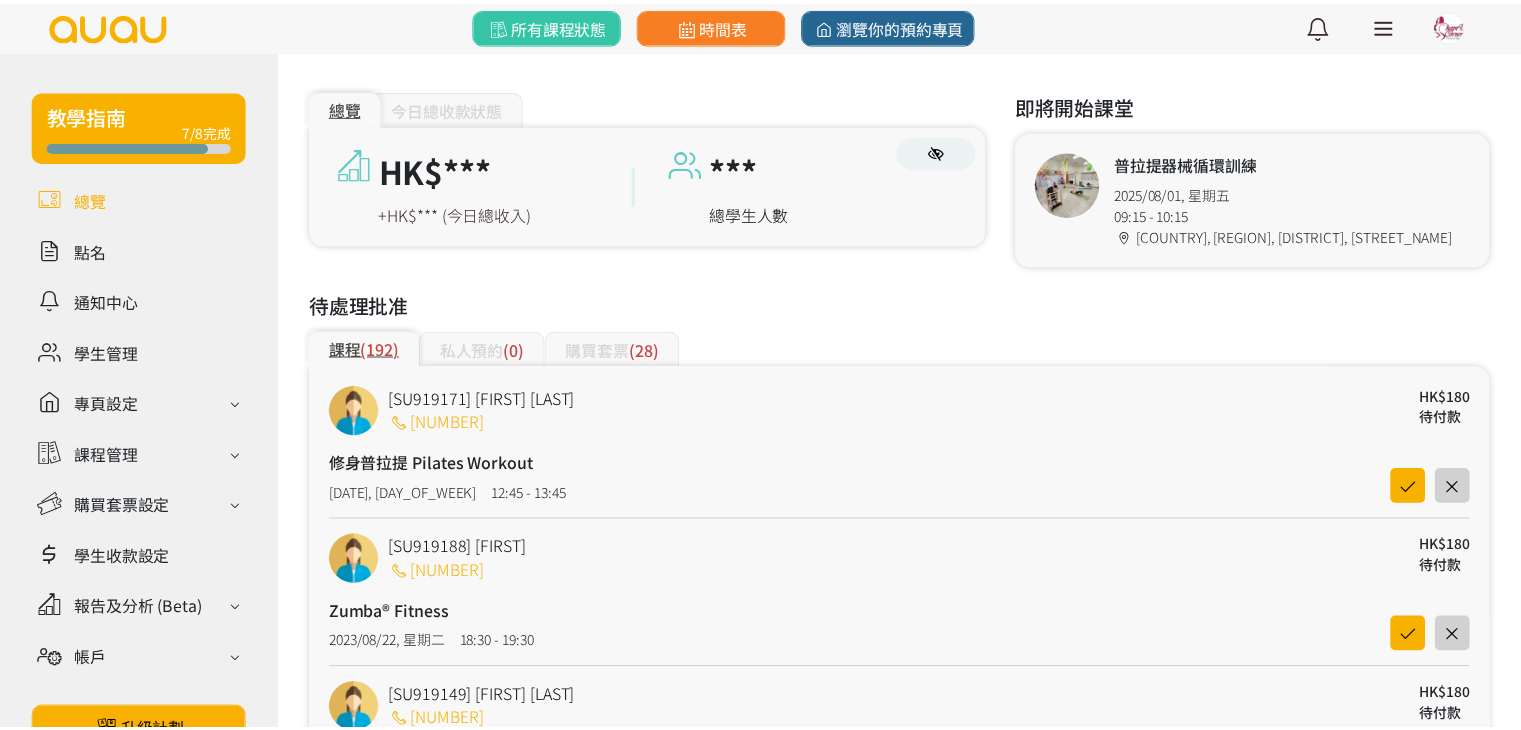 scroll, scrollTop: 0, scrollLeft: 0, axis: both 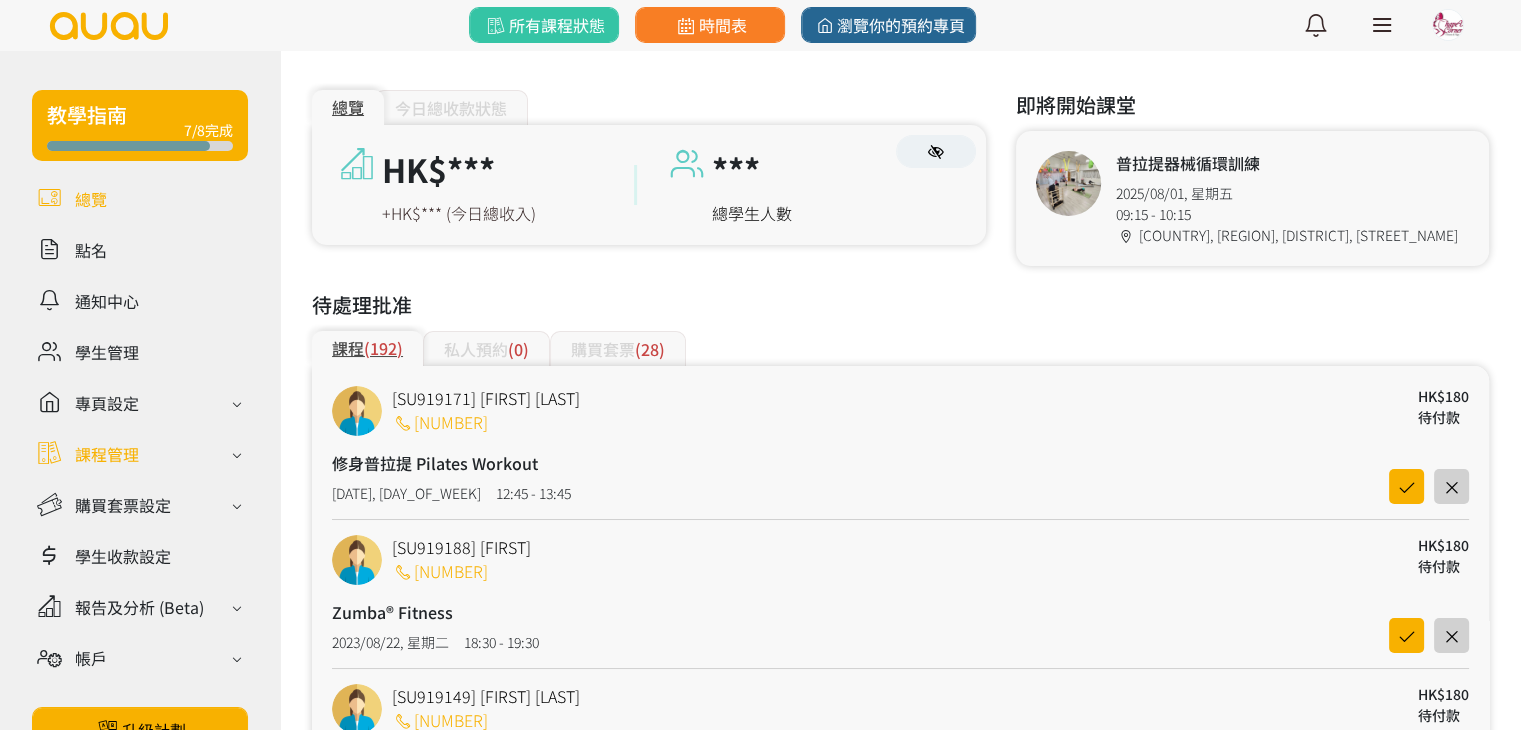 click on "課程管理" at bounding box center [107, 454] 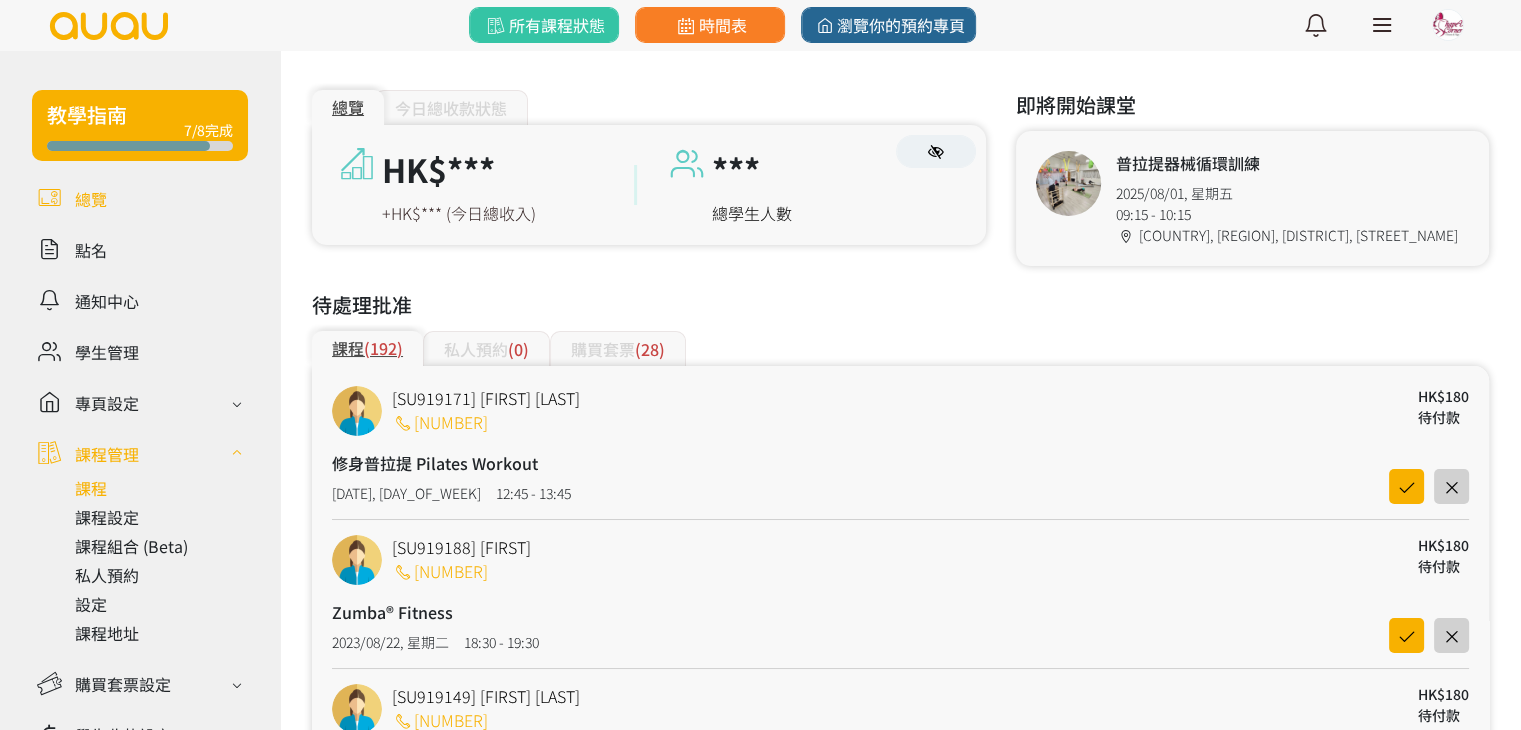 click at bounding box center (161, 488) 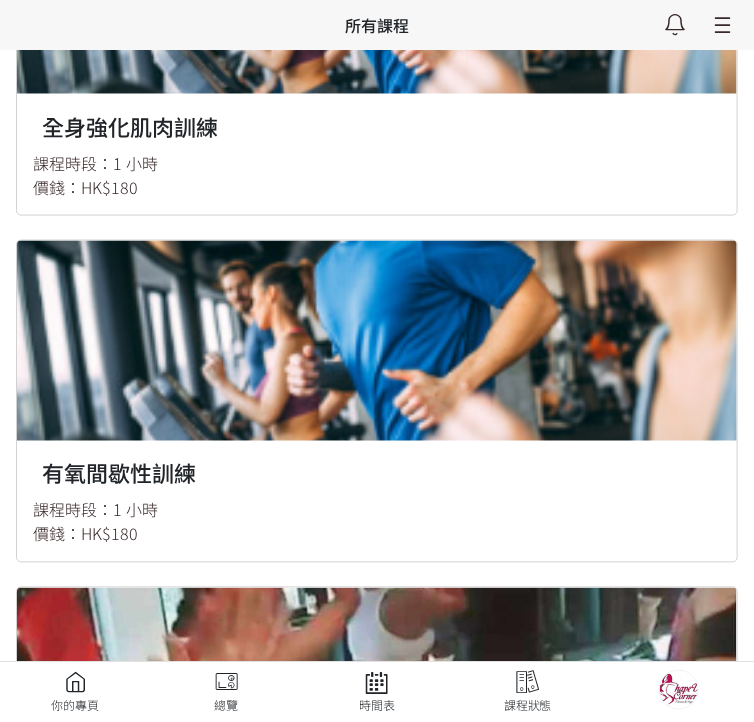 scroll, scrollTop: 600, scrollLeft: 0, axis: vertical 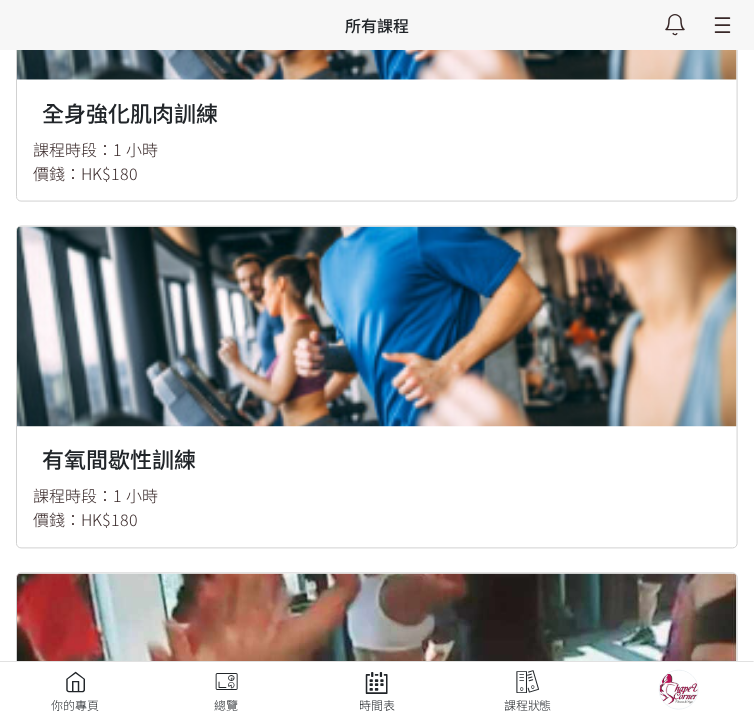click at bounding box center (377, 1081) 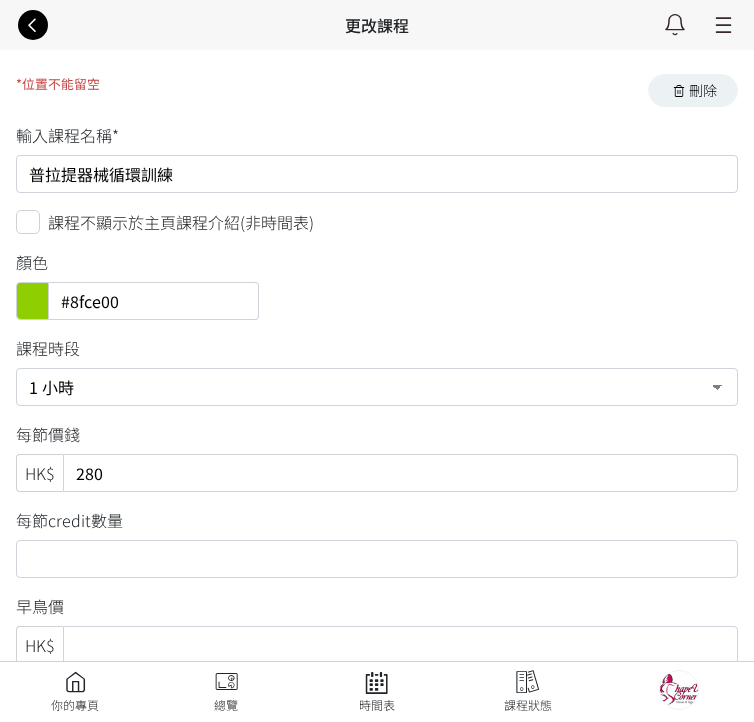 scroll, scrollTop: 0, scrollLeft: 0, axis: both 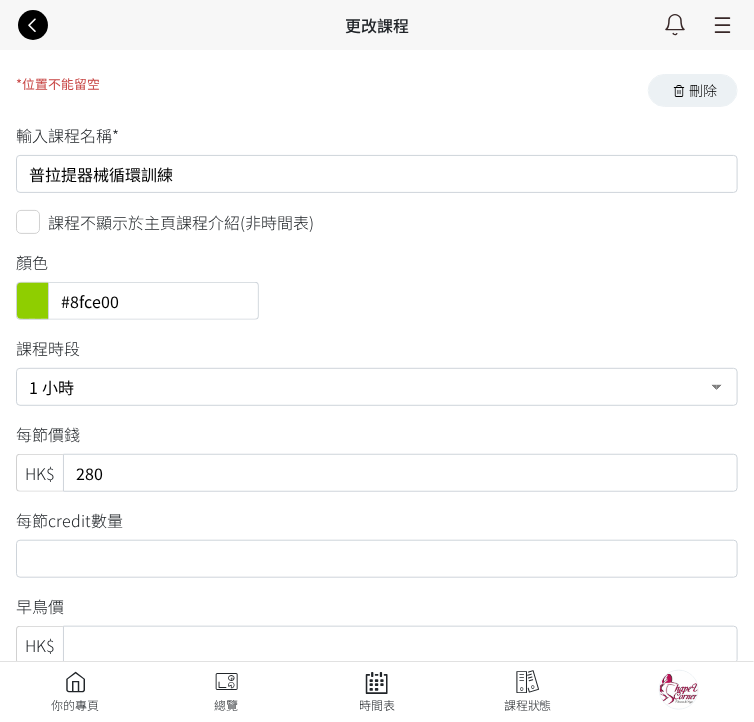 drag, startPoint x: -60, startPoint y: 177, endPoint x: -77, endPoint y: 181, distance: 17.464249 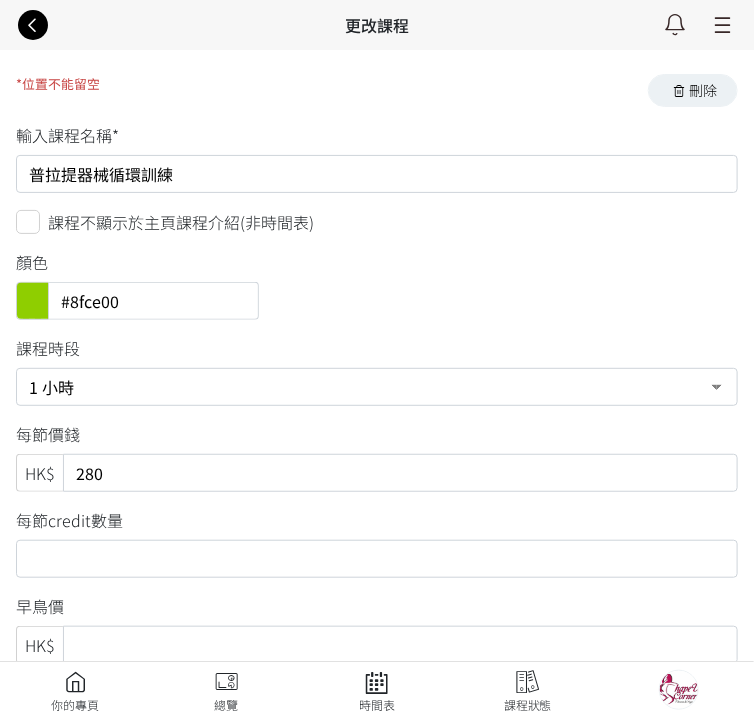 click on "輸入課程名稱*" at bounding box center (377, 139) 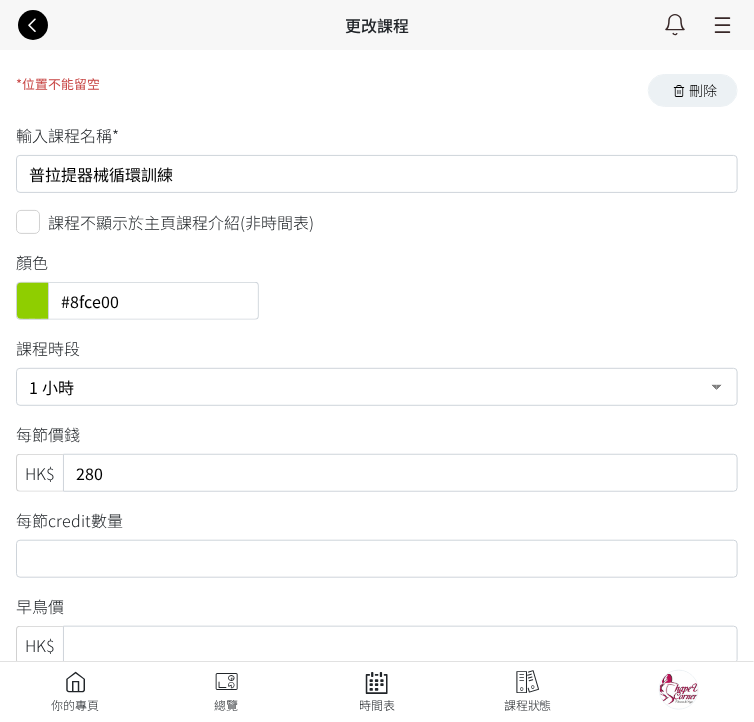click at bounding box center (32, 25) 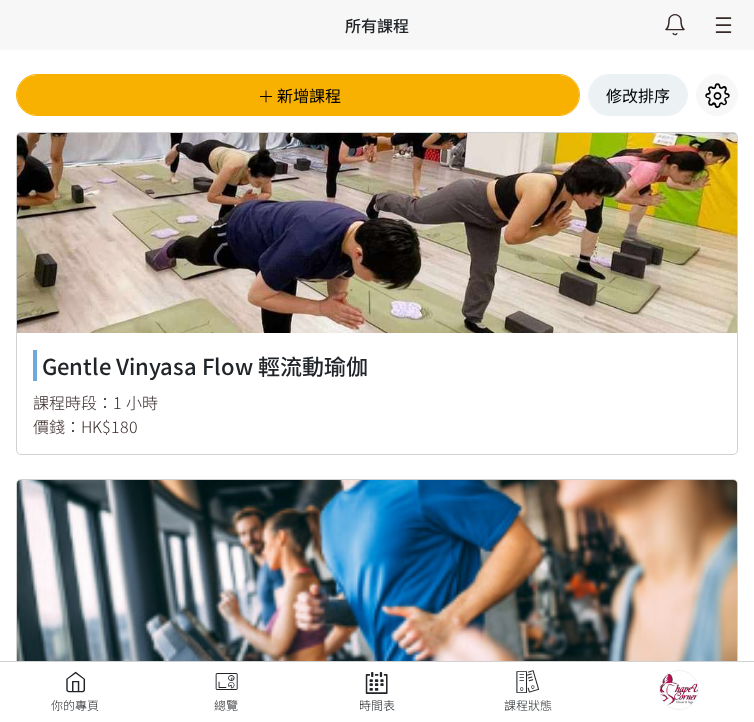 scroll, scrollTop: 0, scrollLeft: 0, axis: both 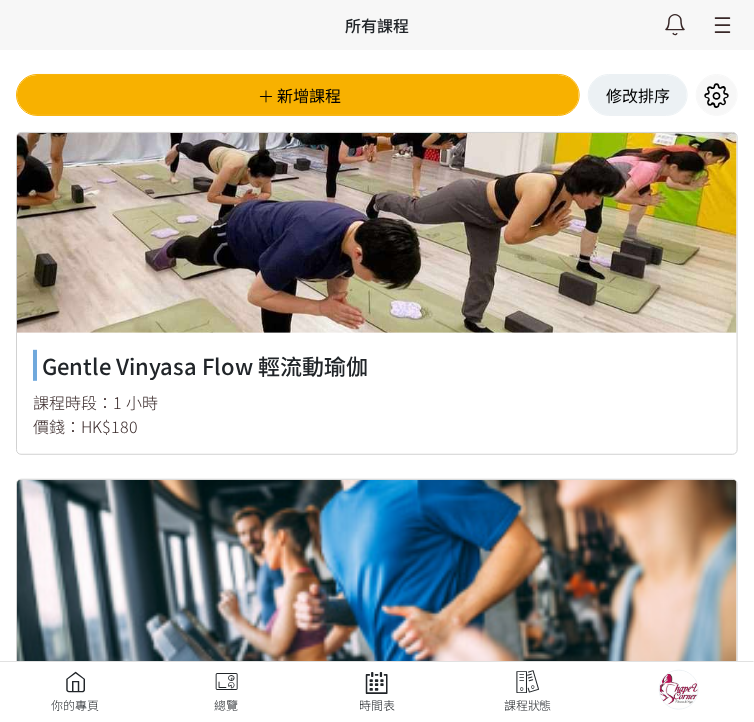 click at bounding box center (720, 25) 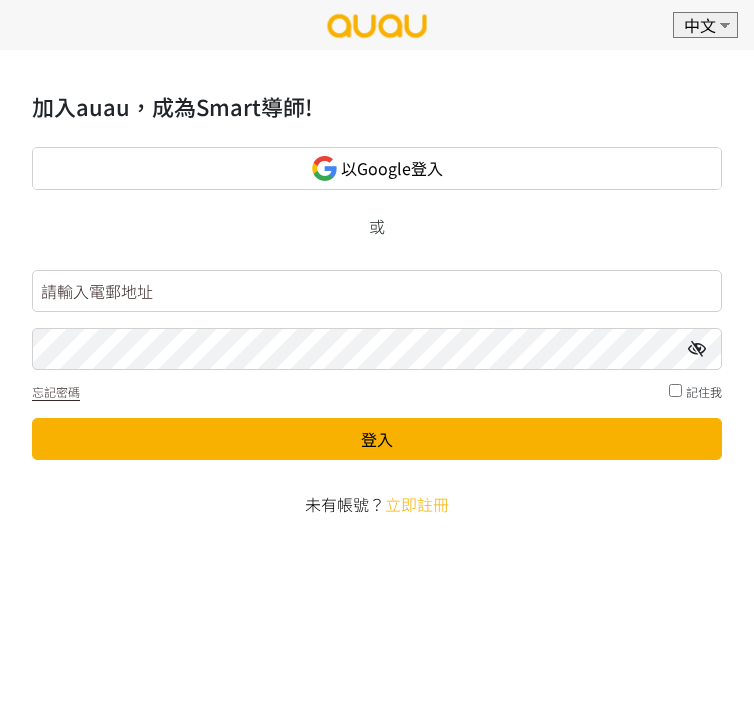 scroll, scrollTop: 0, scrollLeft: 0, axis: both 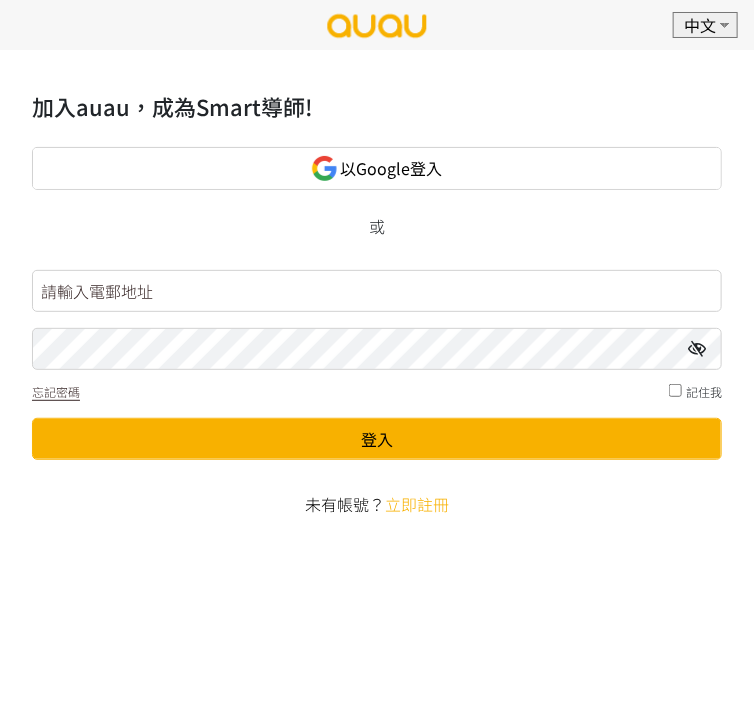 click on "EN 中文" at bounding box center [377, 25] 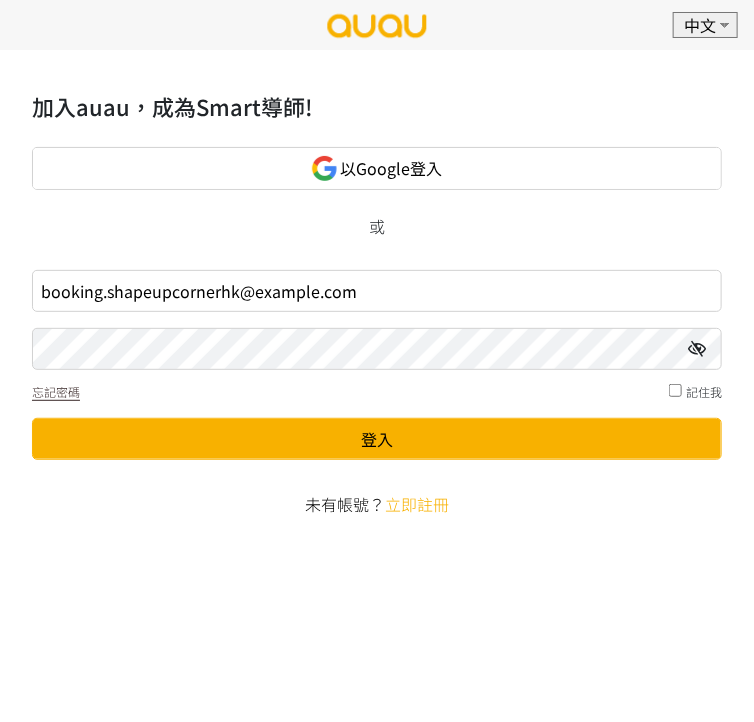 click at bounding box center [697, 349] 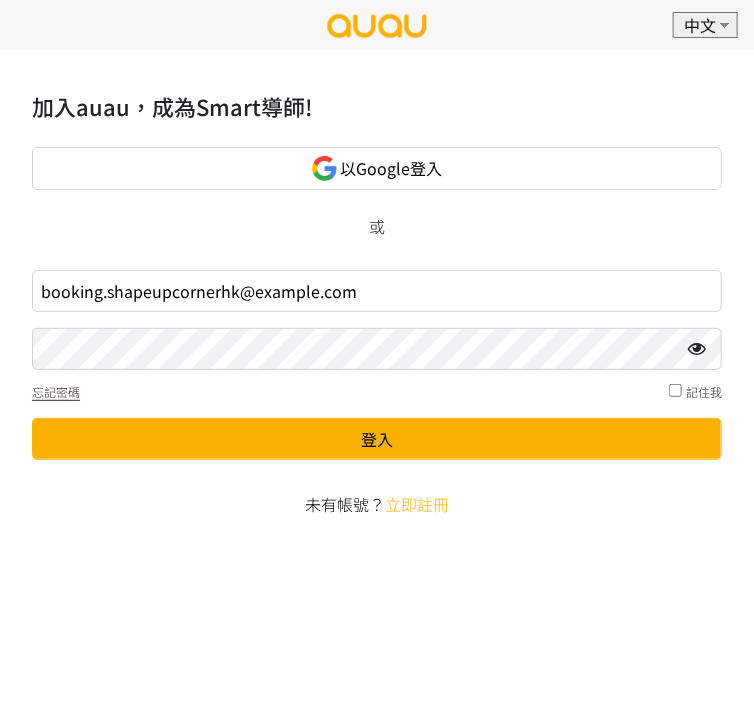 click on "booking.shapeupcornerhk@gmail.com         忘記密碼     記住我   登入" at bounding box center (377, 365) 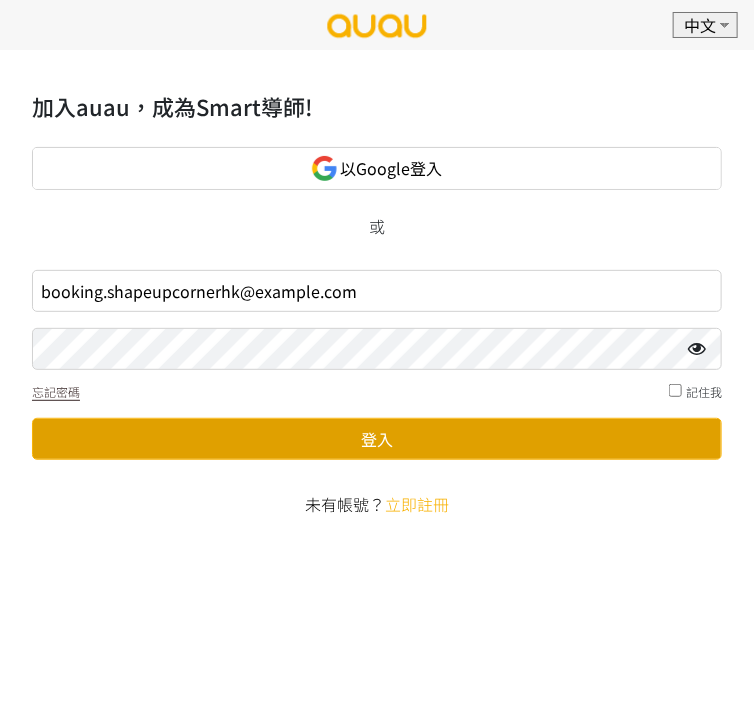 click on "登入" at bounding box center [377, 439] 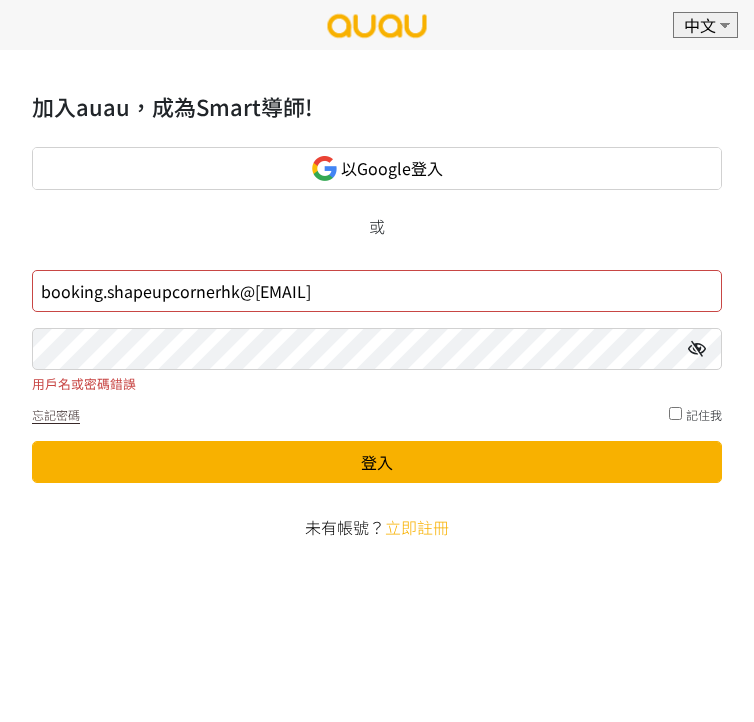 scroll, scrollTop: 0, scrollLeft: 0, axis: both 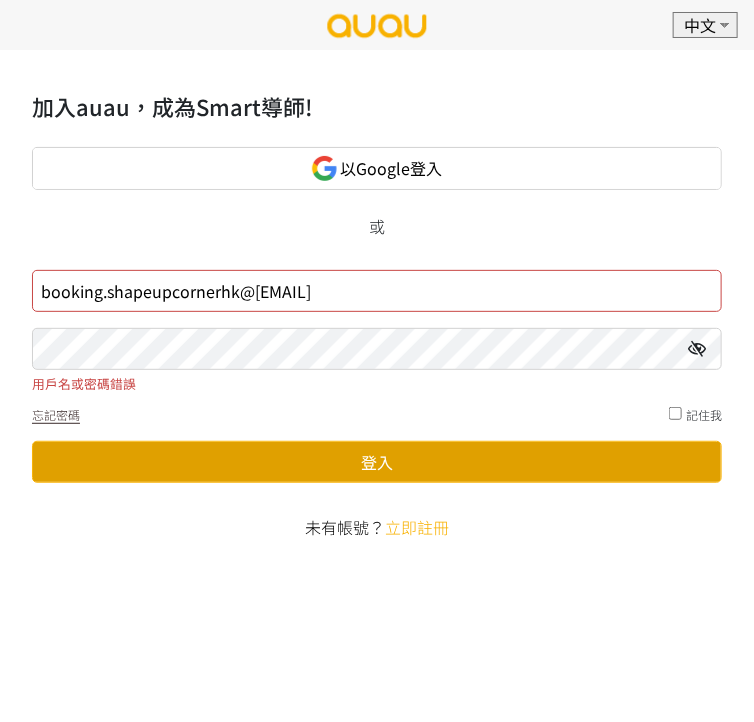 click on "登入" at bounding box center [377, 462] 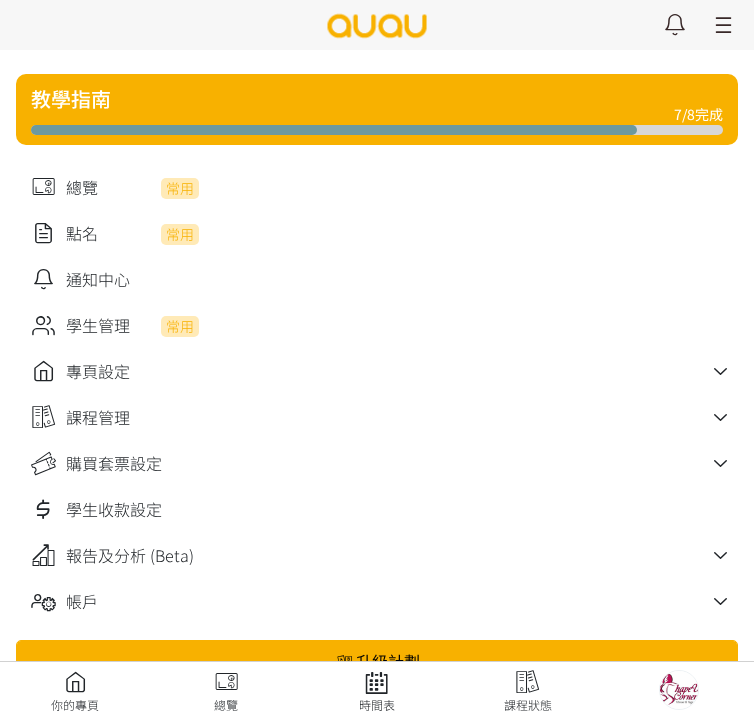 scroll, scrollTop: 0, scrollLeft: 0, axis: both 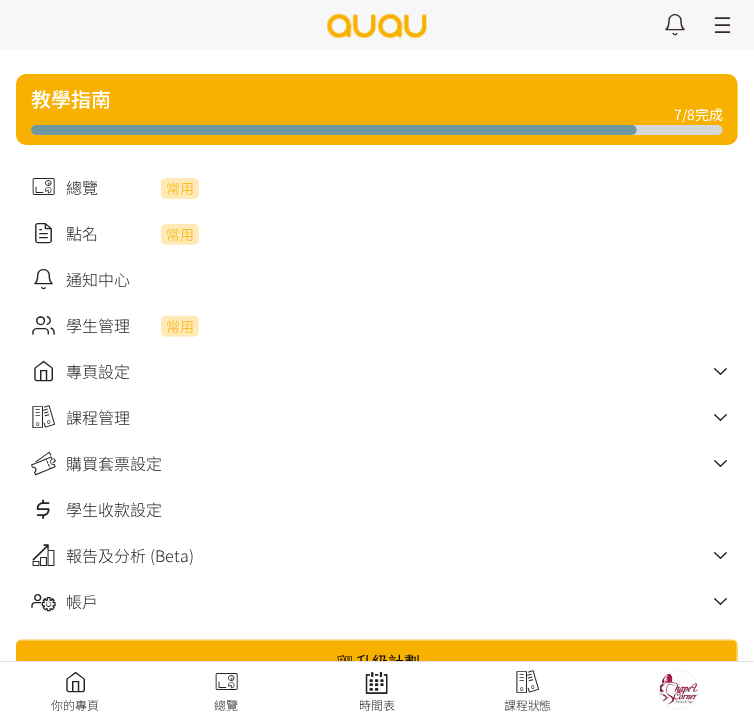 click on "購買套票設定" at bounding box center (114, 464) 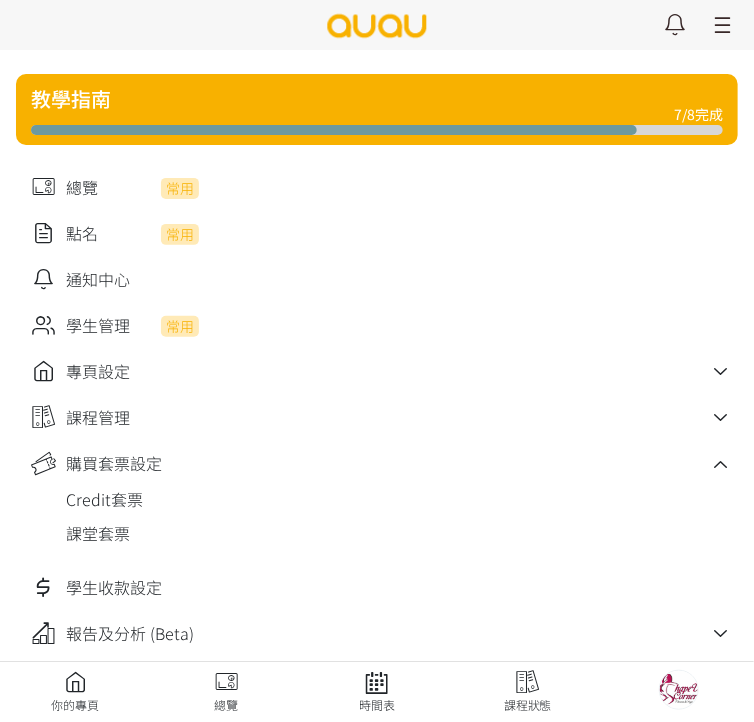 click at bounding box center [402, 533] 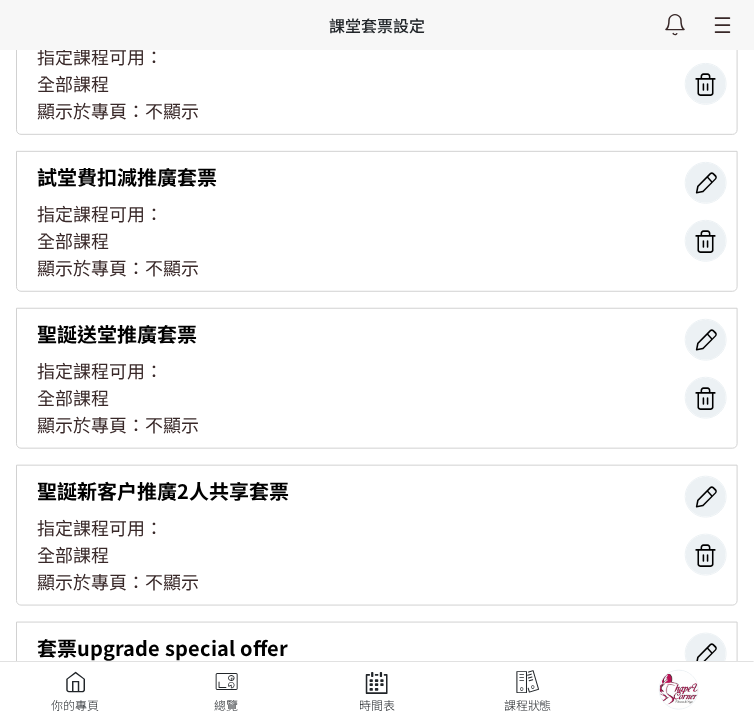 scroll, scrollTop: 2100, scrollLeft: 0, axis: vertical 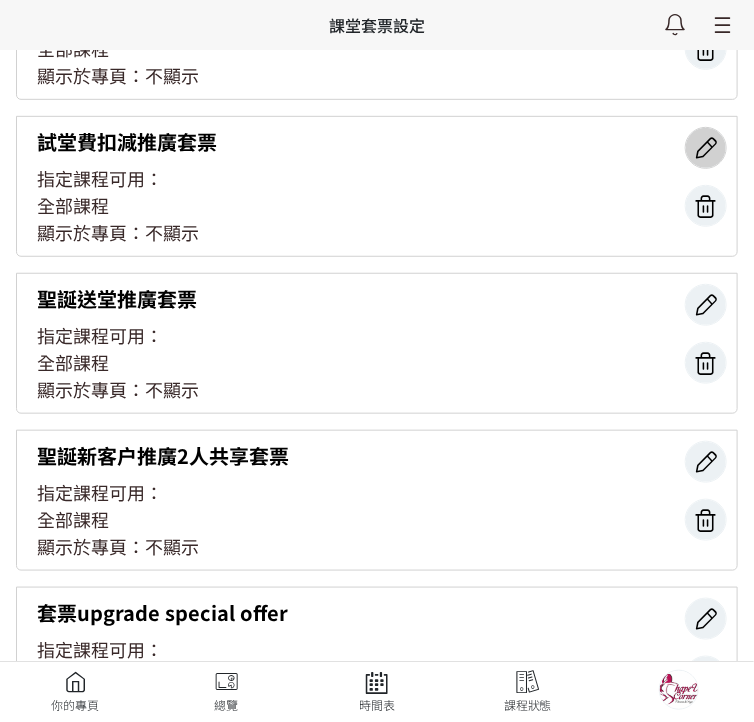 click at bounding box center [706, 148] 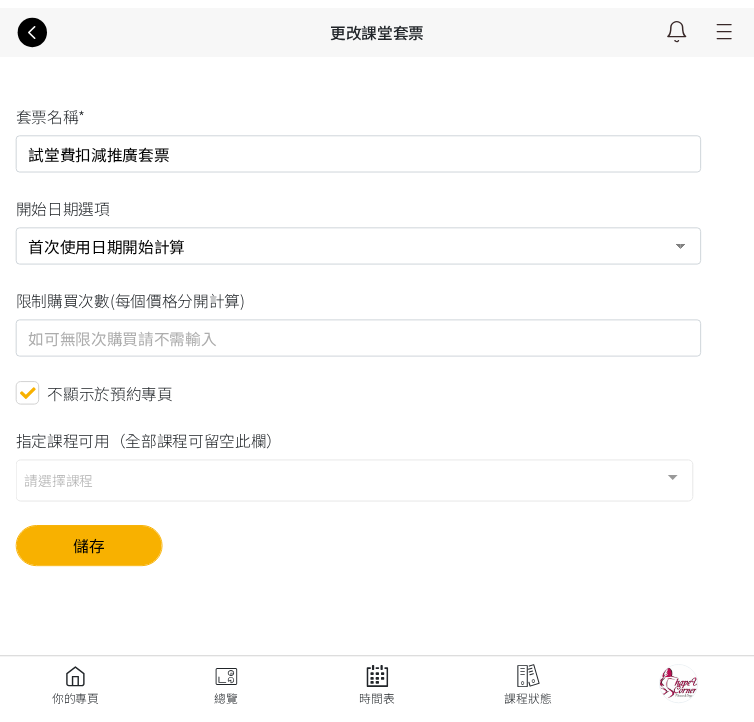 scroll, scrollTop: 0, scrollLeft: 0, axis: both 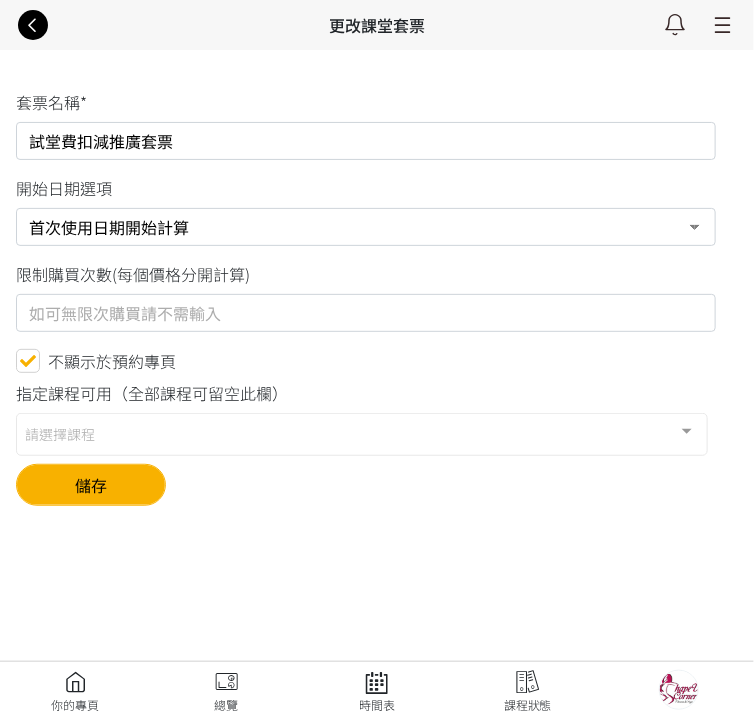 select on "1" 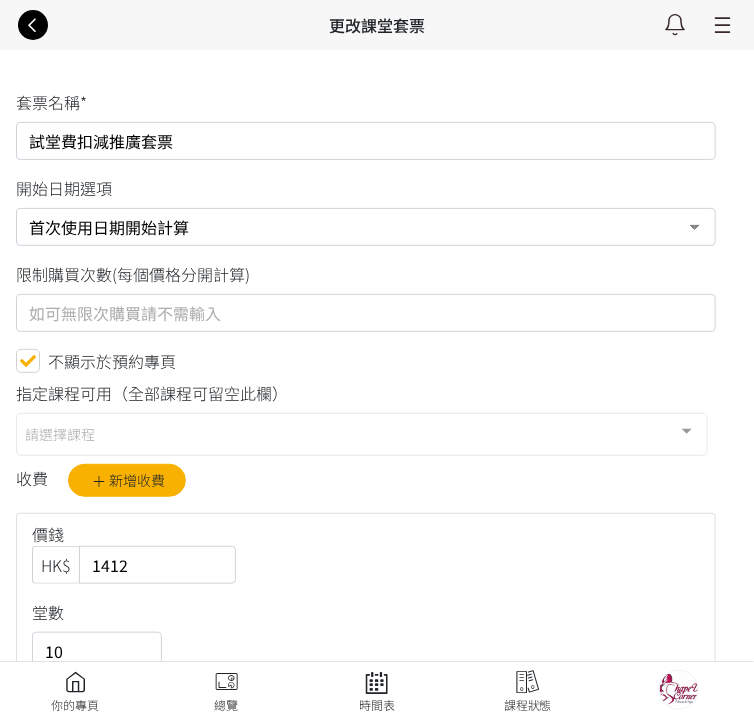 drag, startPoint x: 193, startPoint y: 141, endPoint x: -32, endPoint y: 155, distance: 225.43513 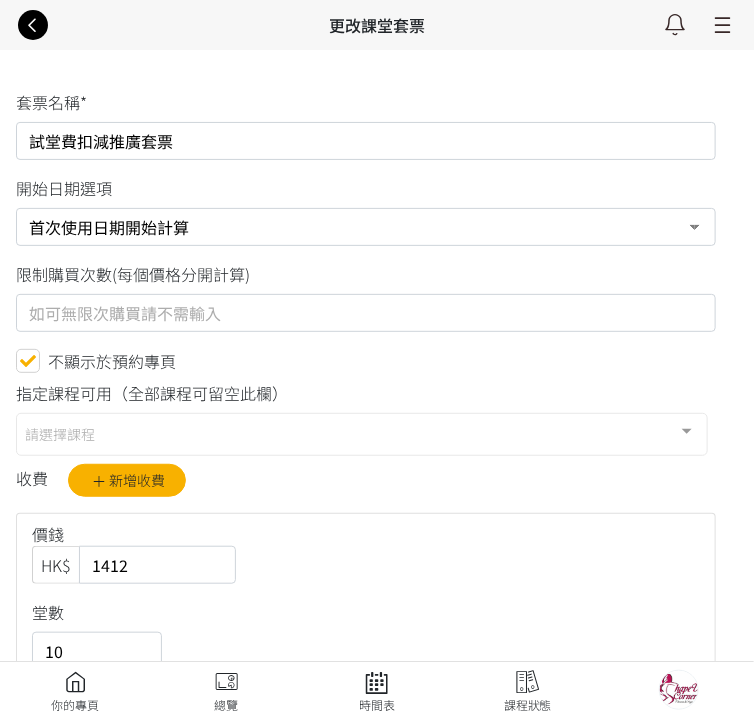 click on "所有課程狀態   時間表   瀏覽你的預約專頁       最新通知     SU919315 [LAST]   已成功預約 2025/08/02 星期六 16:00 普拉提 | 普拉提器械循環訓練   21分鐘前   詳情   SU919328 [LAST] CMI Staff   已成功預約 2025/08/04 Monday 12:30 Yoga | 瘦身瑜伽 Slim Yoga   31分鐘前   詳情   SU919340 [LAST]   已成功預約 2025/08/01 星期五 12:20 瑜伽 | 瑜珈輪 Wheel Yoga   1小時前   詳情   SU919353 [LAST]   已成功預約 2025/07/31 星期四 18:30 舞蹈 | Zumba® Fitness   16小時前   詳情   SU919082 [LAST]   已成功預約 2025/07/31 星期四 18:30 舞蹈 | Zumba® Fitness   16小時前   詳情     舞蹈 | Zumba® Fitness 即將開始，請按詳情點名   16小時前   詳情   SU919130 [LAST]   已成功預約 2025/07/31 星期四 18:30 舞蹈 | Zumba® Fitness   18小時前   詳情   SU919310 [LAST]     18小時前   詳情   SU919310 [LAST]     18小時前   詳情   SU919310 [LAST]       詳情" at bounding box center (377, 1162) 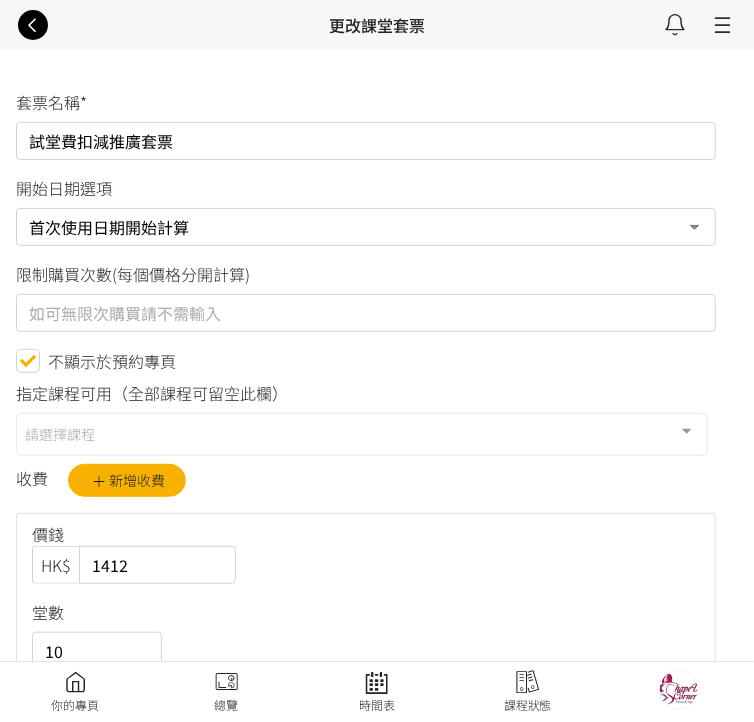 click on "開始日期選項" at bounding box center [366, 192] 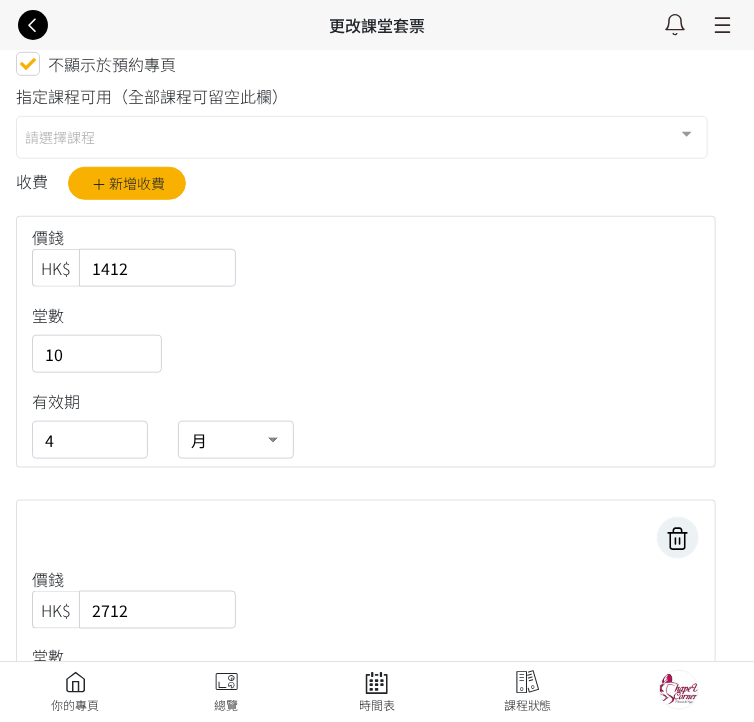 scroll, scrollTop: 300, scrollLeft: 0, axis: vertical 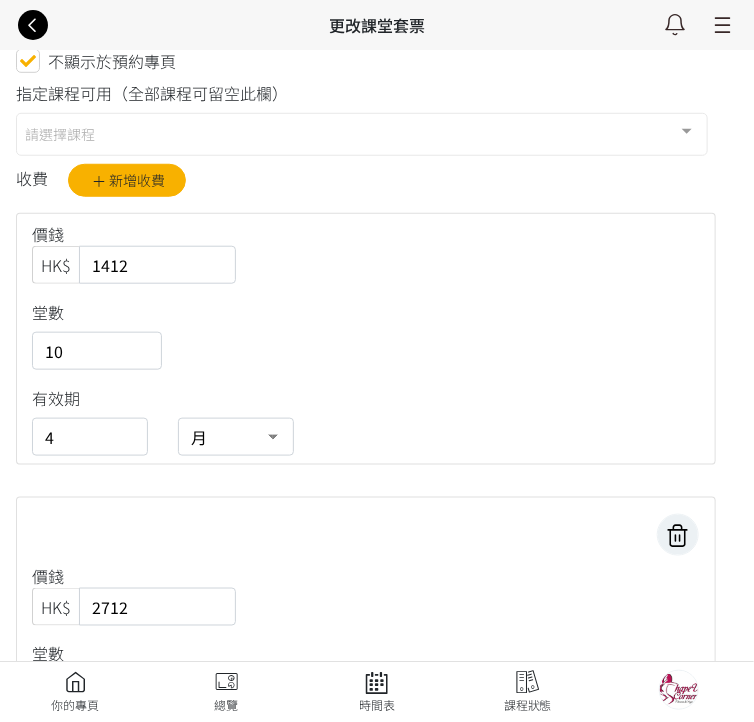click on "請選擇課程" at bounding box center (362, 134) 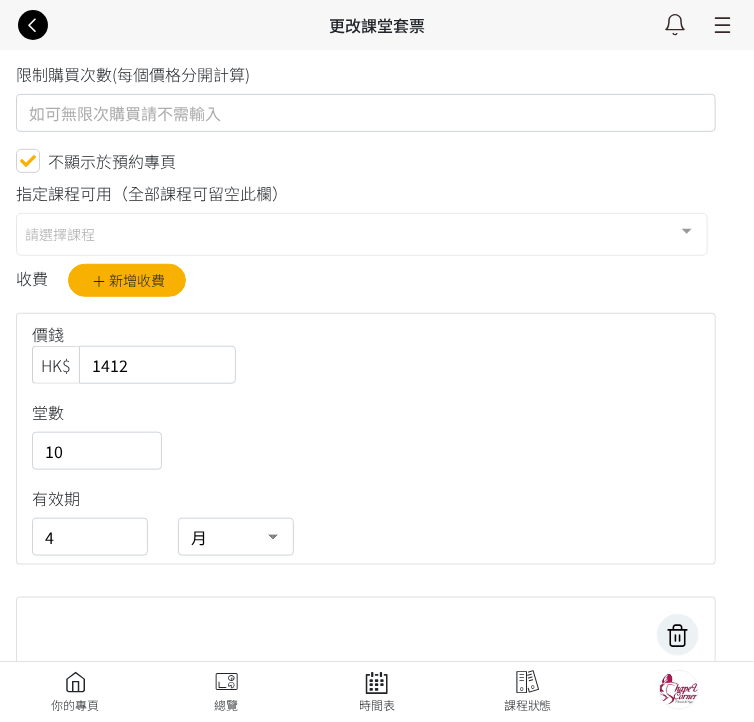 scroll, scrollTop: 300, scrollLeft: 0, axis: vertical 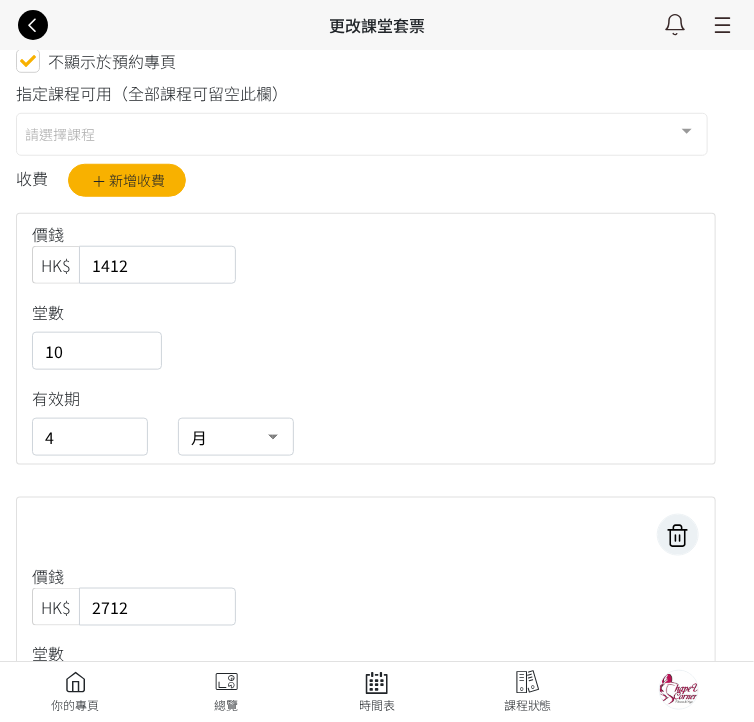click on "收費   新增收費" at bounding box center [366, 180] 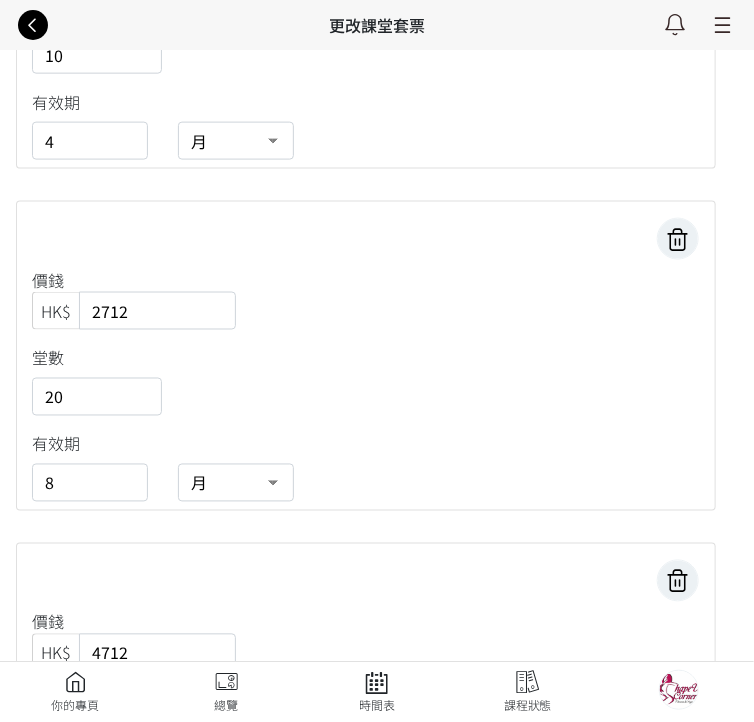 scroll, scrollTop: 600, scrollLeft: 0, axis: vertical 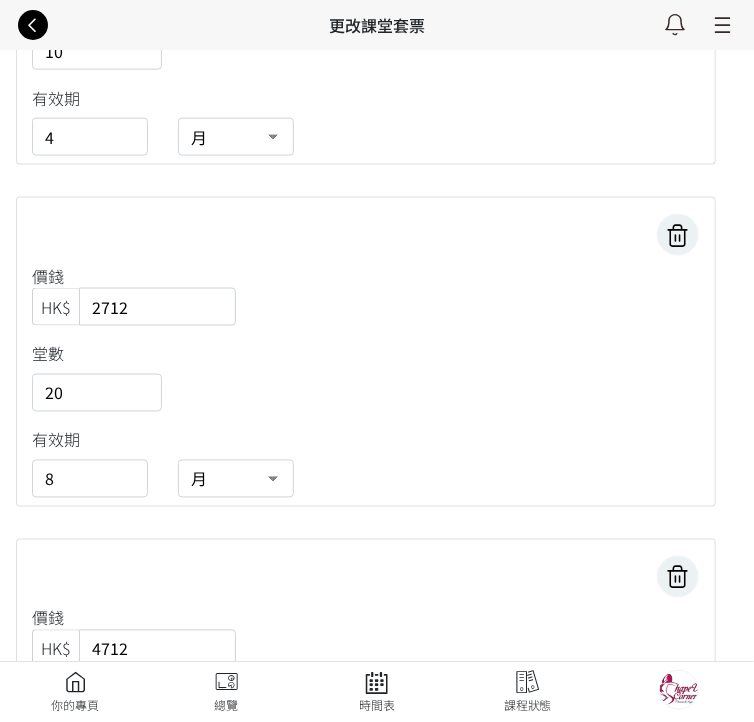click on "收費   新增收費
價錢   HK$   1412     堂數   10     有效期   4   星期   月   日         價錢   HK$   2712     堂數   20     有效期   8   星期   月   日         價錢   HK$   4712     堂數   40     有效期   10   星期   月   日         價錢   HK$   6512     堂數   60     有效期   12   星期   月   日         價錢   HK$   3812     堂數   30     有效期   9   星期   月   日" at bounding box center (366, 706) 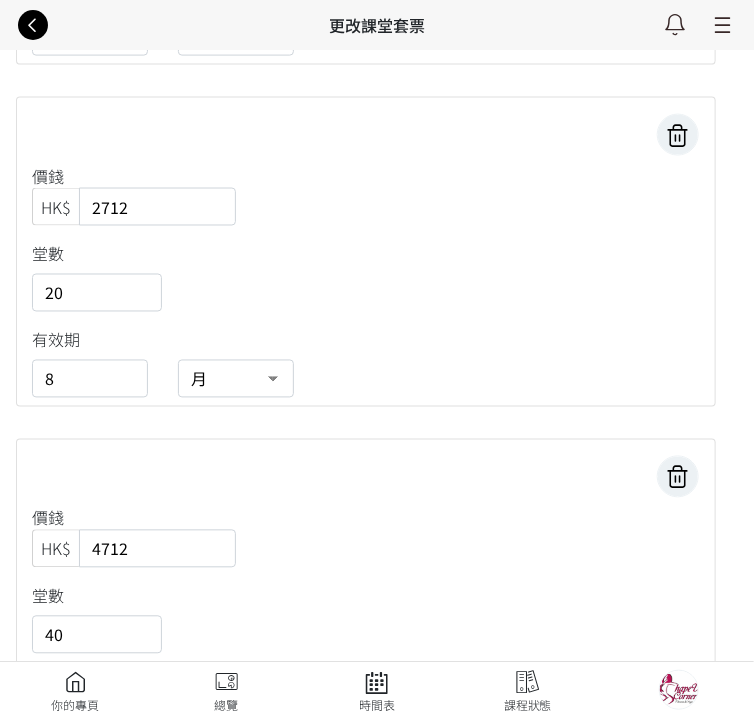 scroll, scrollTop: 900, scrollLeft: 0, axis: vertical 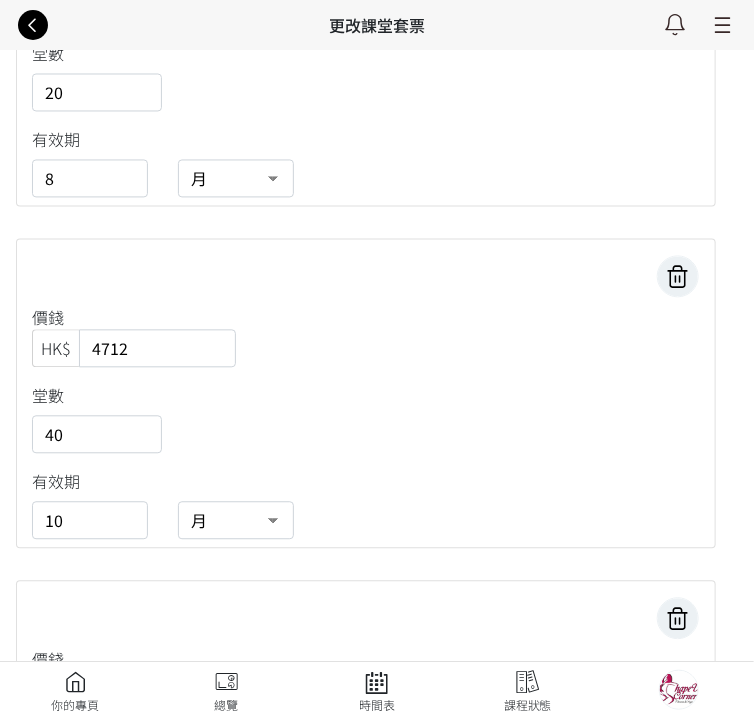 click on "價錢   HK$   3812     堂數   30     有效期   9   星期   月   日" at bounding box center [366, 1078] 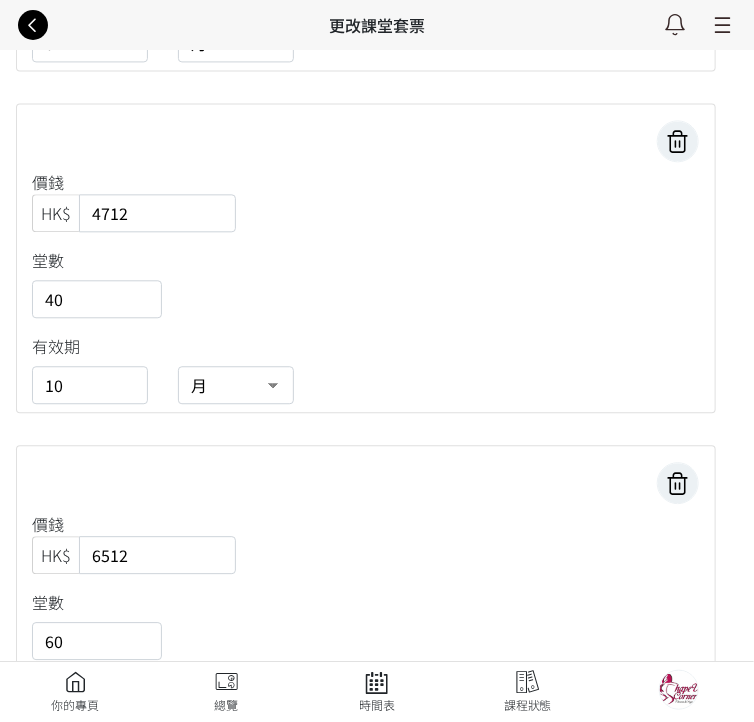 scroll, scrollTop: 1054, scrollLeft: 0, axis: vertical 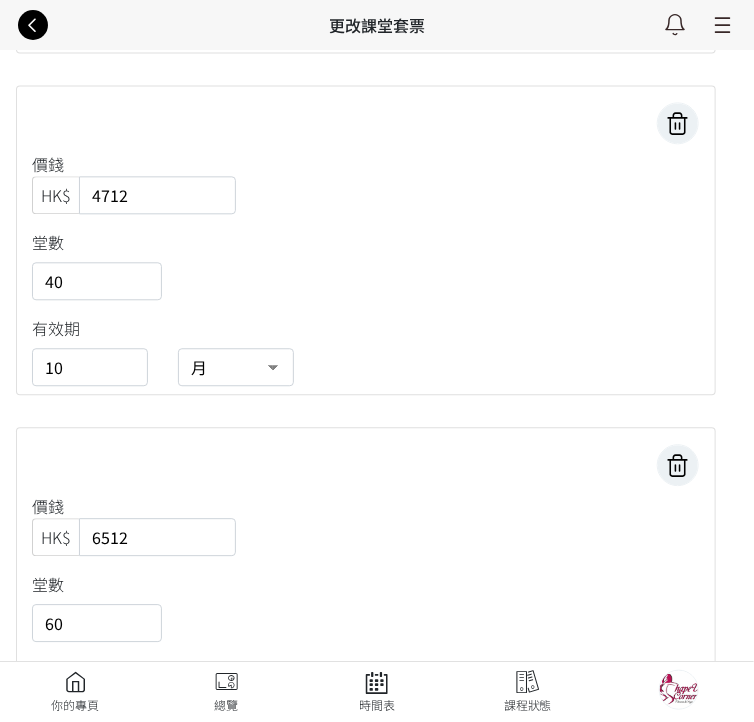 click on "價錢   HK$   3812     堂數   30     有效期   9   星期   月   日" at bounding box center [366, 924] 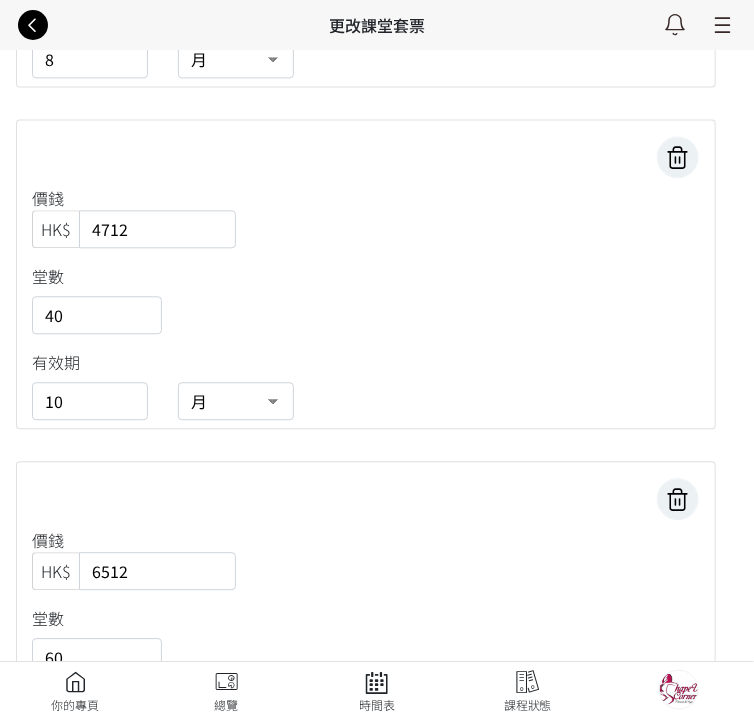 scroll, scrollTop: 1054, scrollLeft: 0, axis: vertical 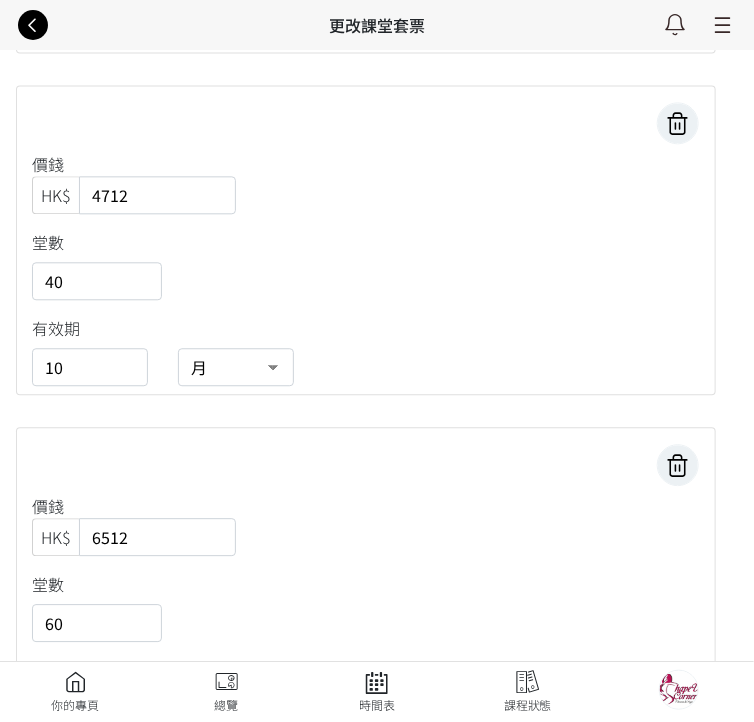 click on "收費   新增收費
價錢   HK$   1412     堂數   10     有效期   4   星期   月   日         價錢   HK$   2712     堂數   20     有效期   8   星期   月   日         價錢   HK$   4712     堂數   40     有效期   10   星期   月   日         價錢   HK$   6512     堂數   60     有效期   12   星期   月   日         價錢   HK$   3812     堂數   30     有效期   9   星期   月   日" at bounding box center [366, 252] 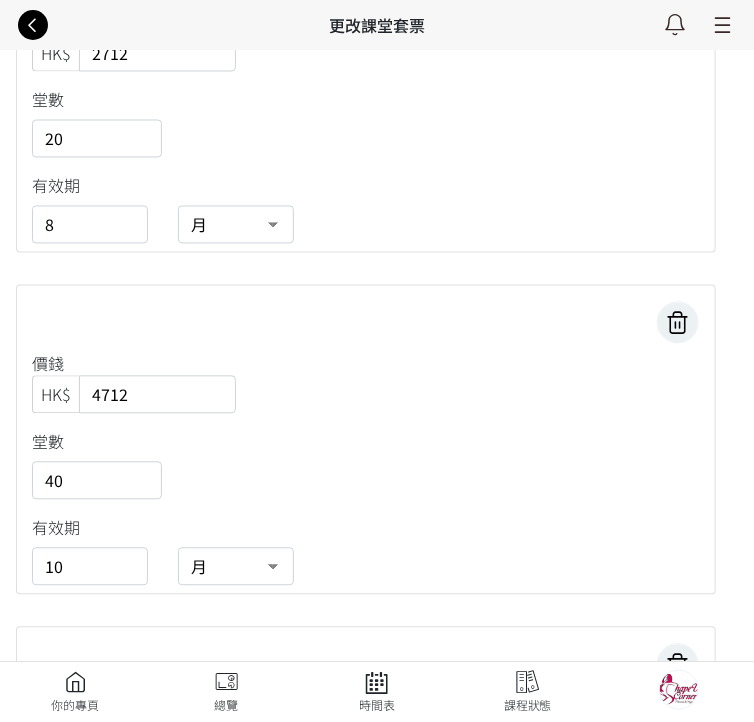 scroll, scrollTop: 1054, scrollLeft: 0, axis: vertical 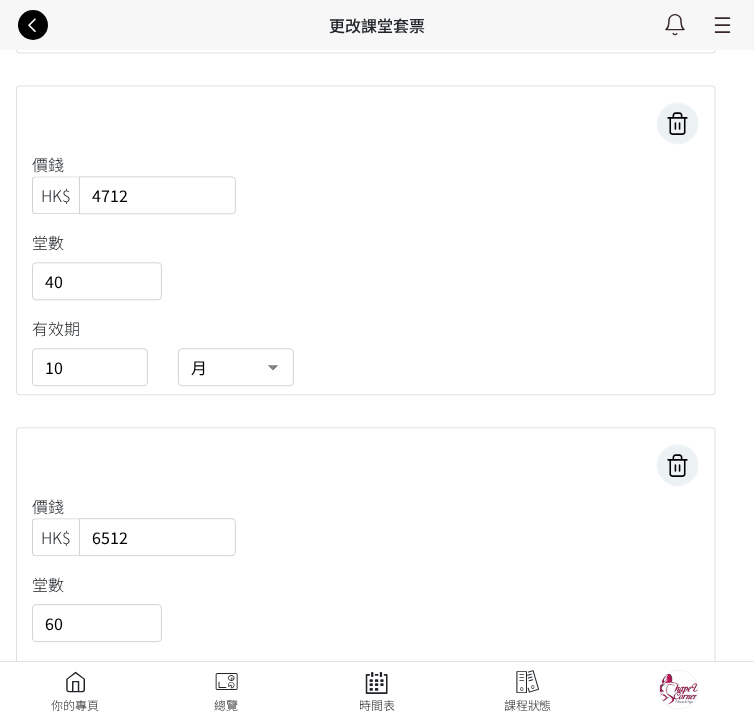 click on "收費   新增收費
價錢   HK$   1412     堂數   10     有效期   4   星期   月   日         價錢   HK$   2712     堂數   20     有效期   8   星期   月   日         價錢   HK$   4712     堂數   40     有效期   10   星期   月   日         價錢   HK$   6512     堂數   60     有效期   12   星期   月   日         價錢   HK$   3812     堂數   30     有效期   9   星期   月   日" at bounding box center [366, 252] 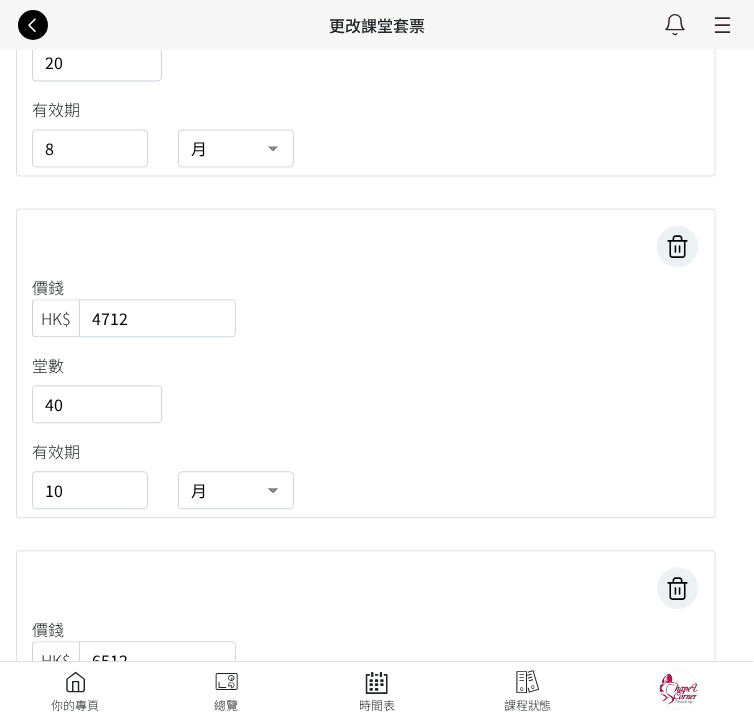 scroll, scrollTop: 854, scrollLeft: 0, axis: vertical 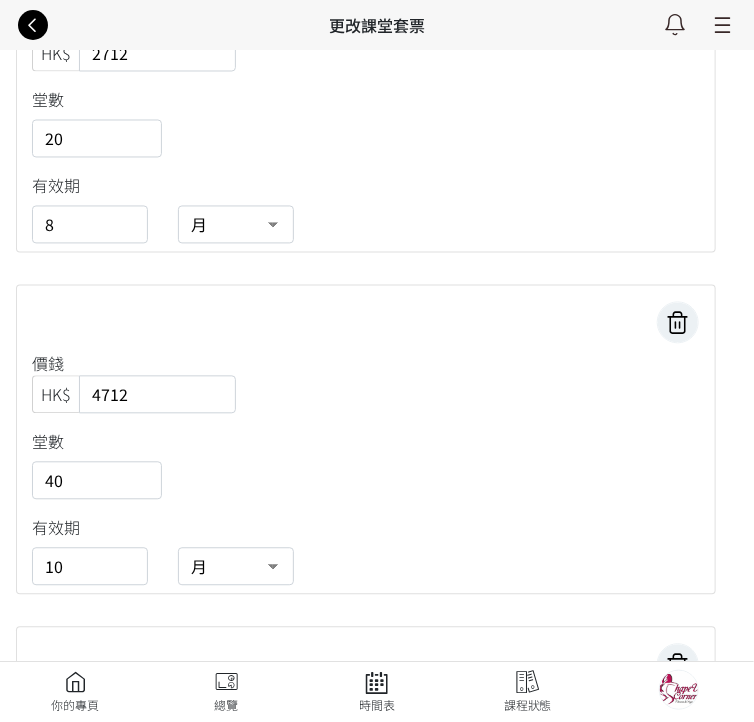 click at bounding box center [32, 25] 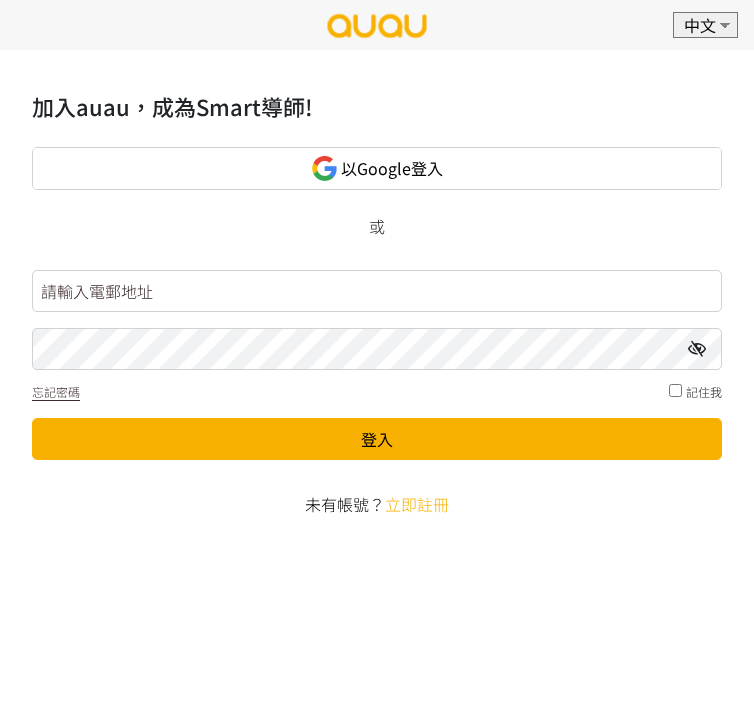 scroll, scrollTop: 0, scrollLeft: 0, axis: both 